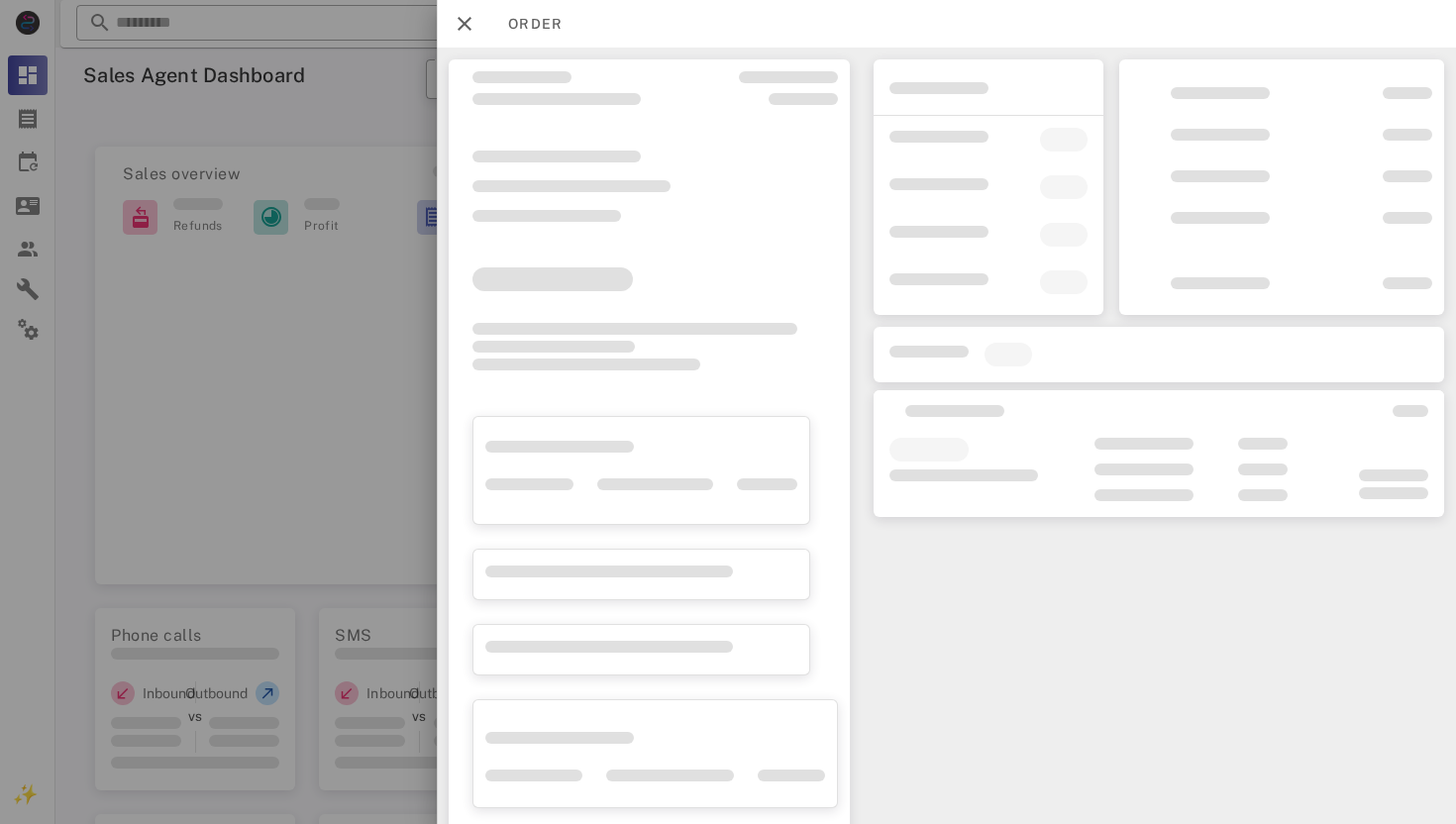 scroll, scrollTop: 0, scrollLeft: 0, axis: both 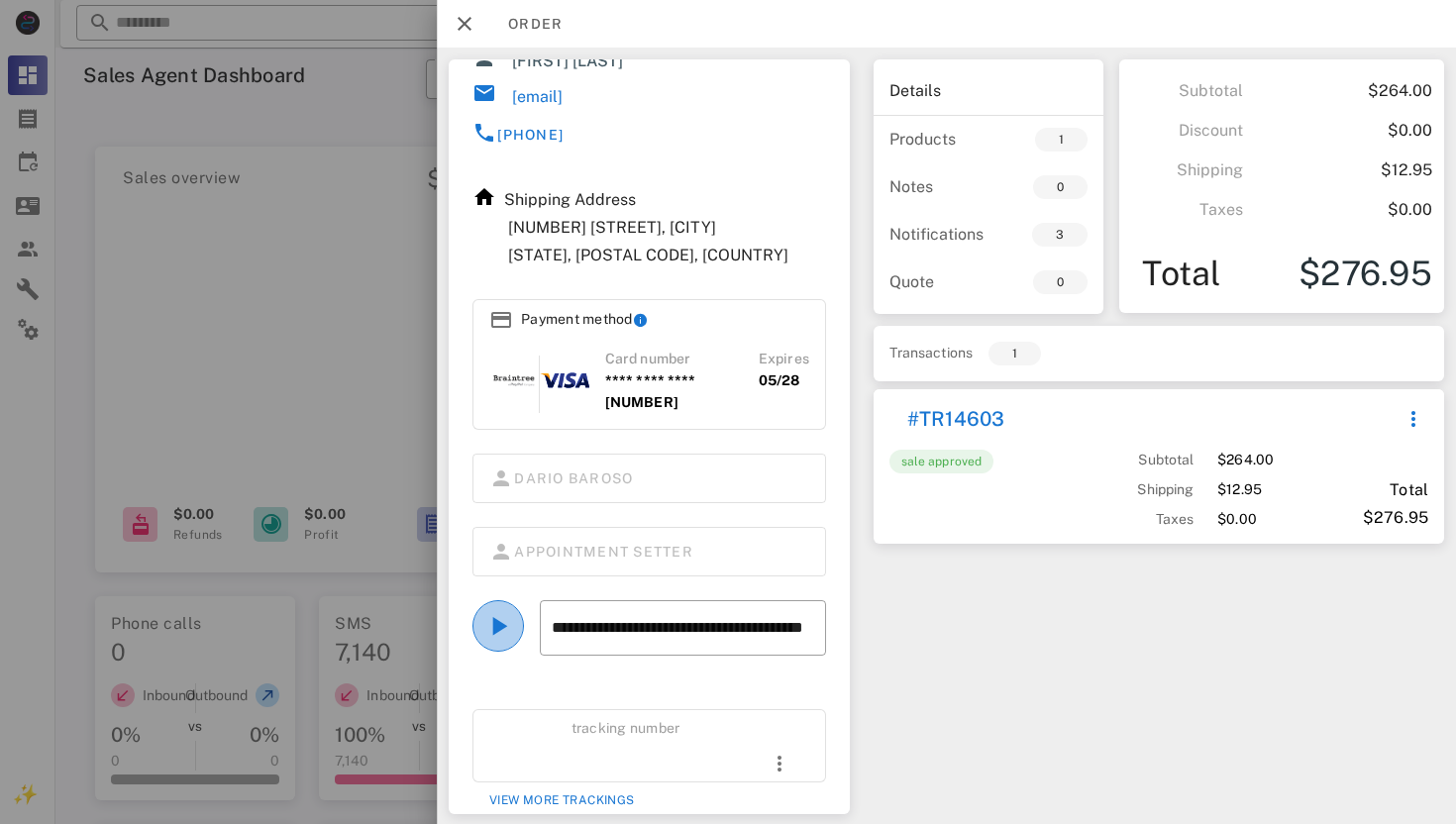 click at bounding box center (498, 626) 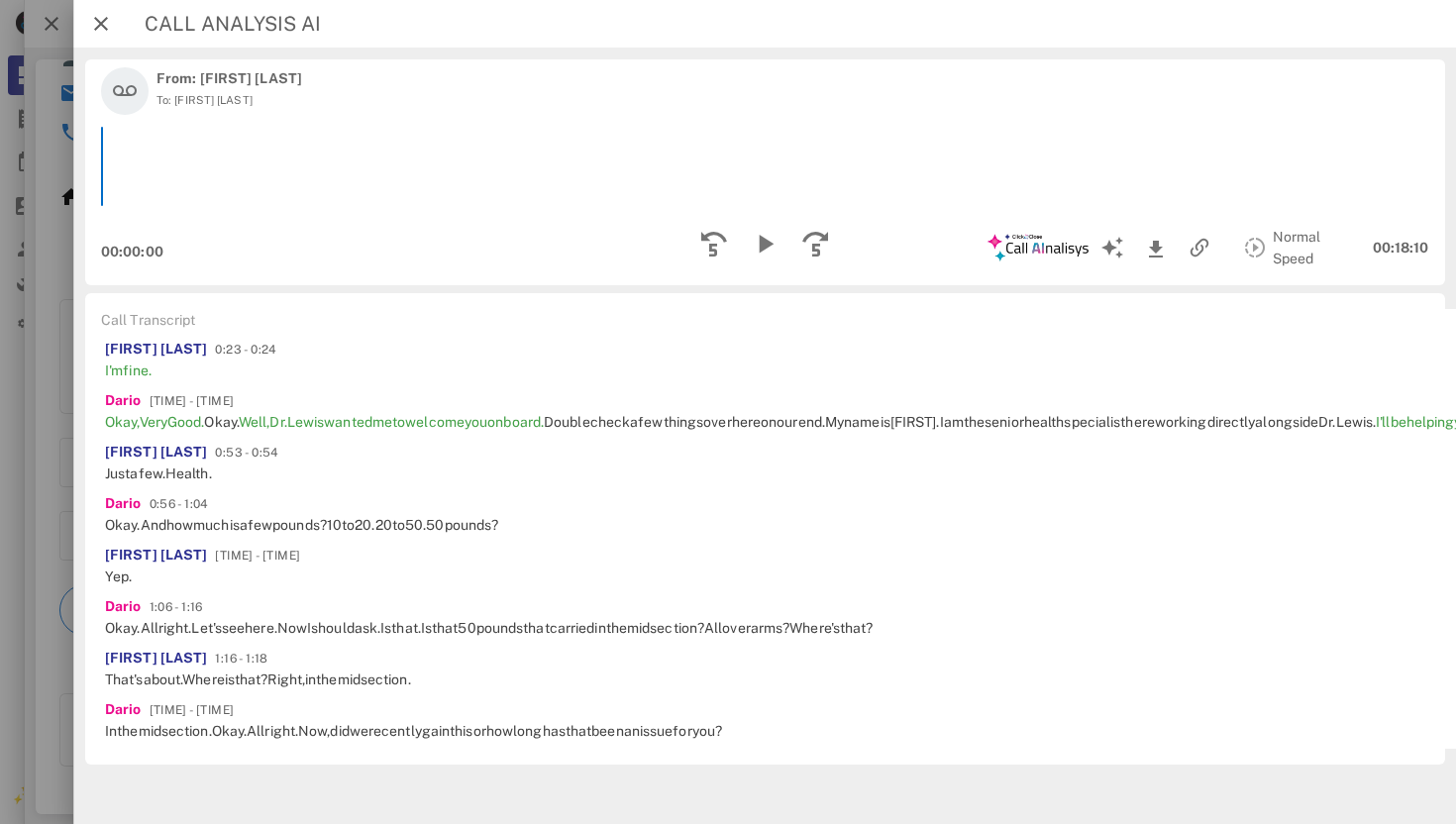 scroll, scrollTop: 0, scrollLeft: 0, axis: both 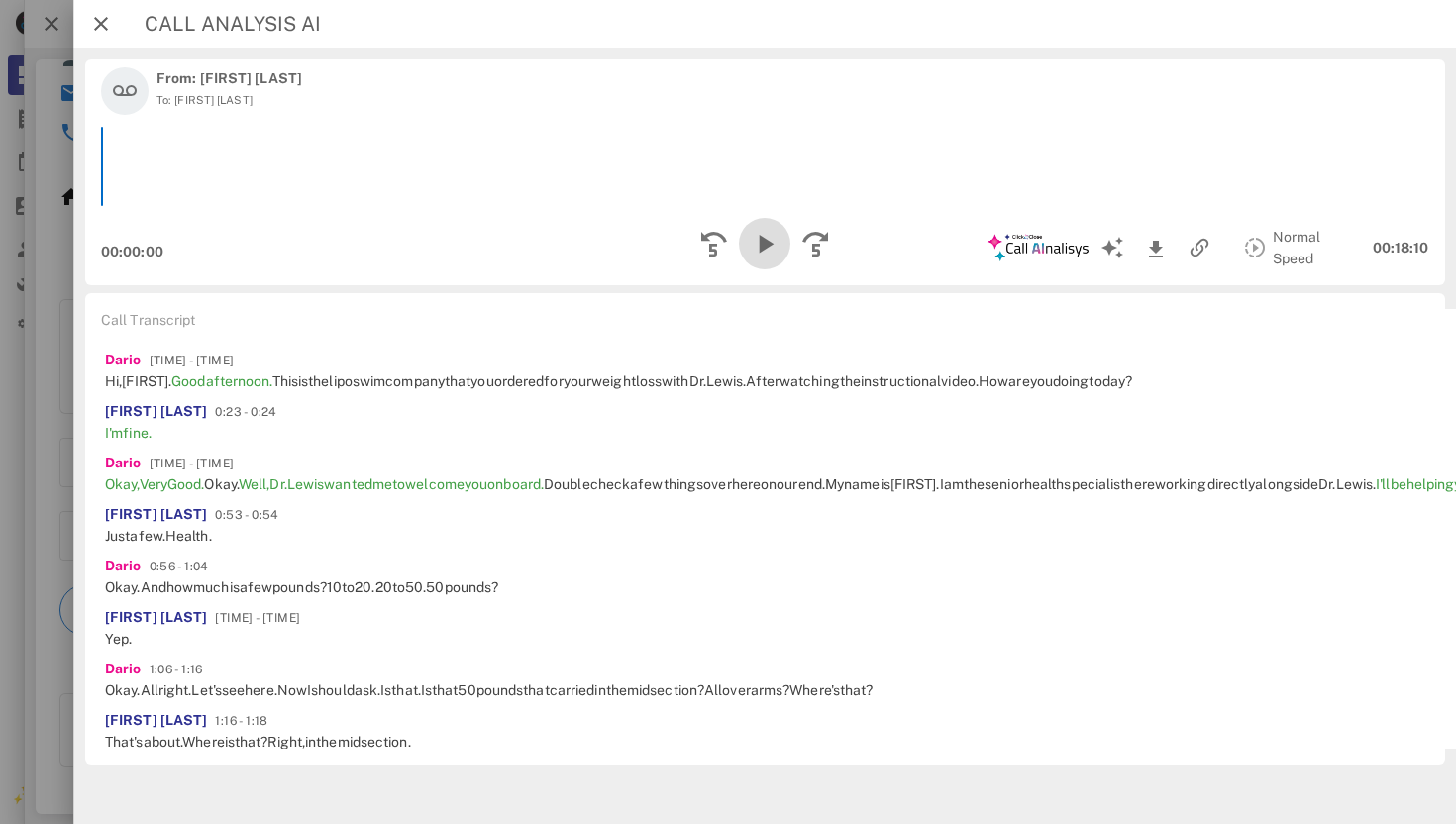 click at bounding box center [765, 244] 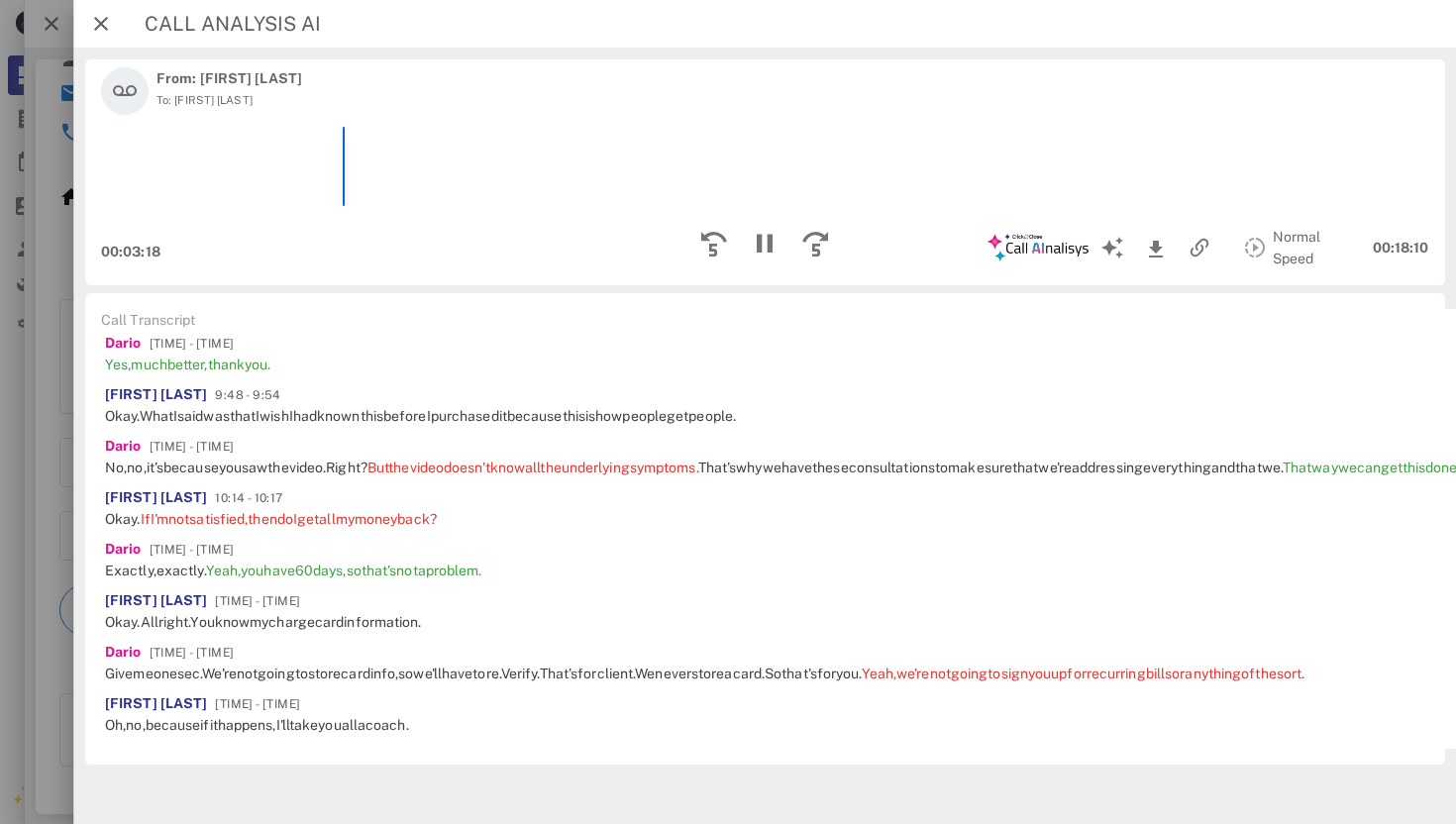 scroll, scrollTop: 1433, scrollLeft: 0, axis: vertical 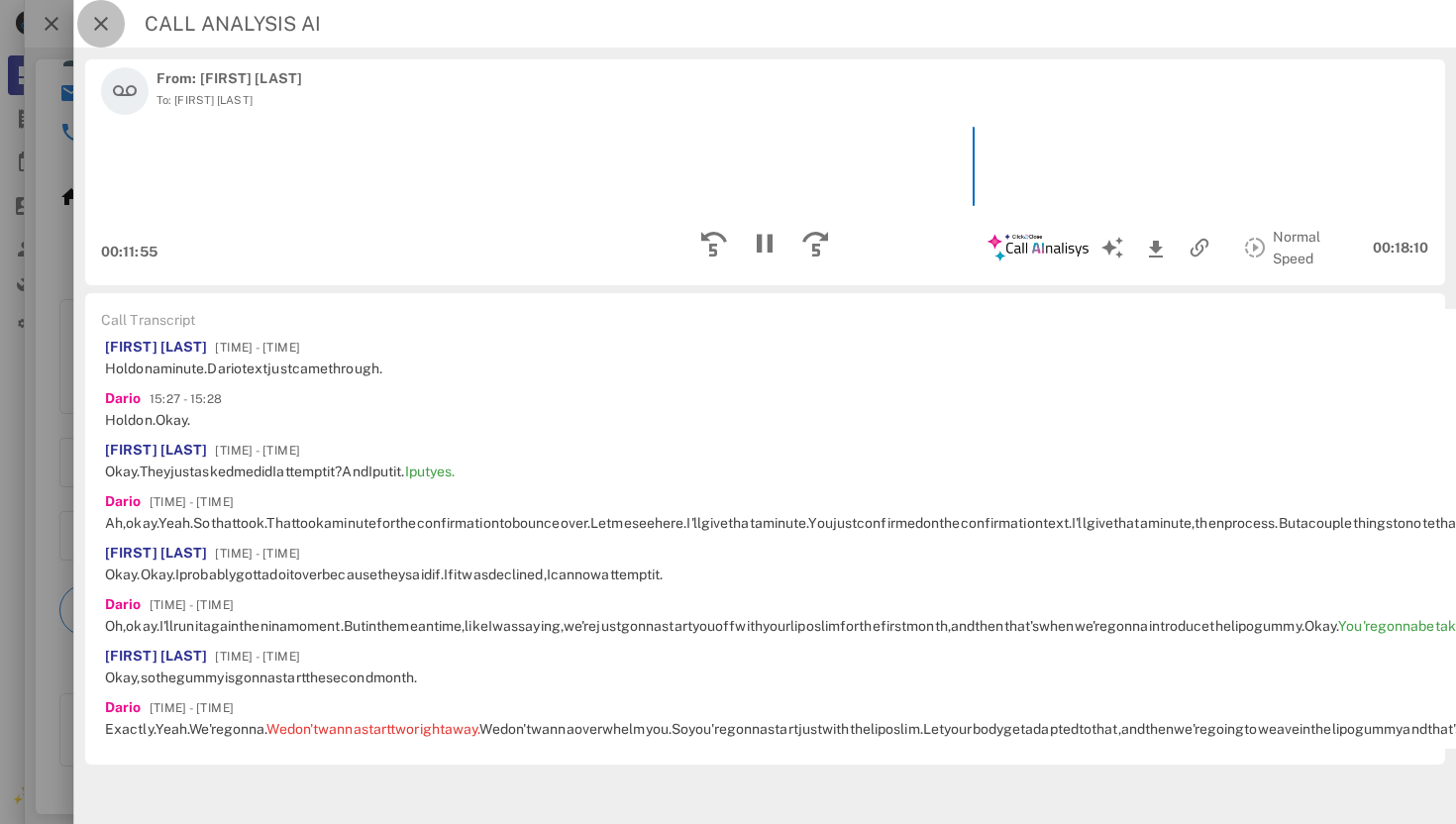 click at bounding box center [101, 24] 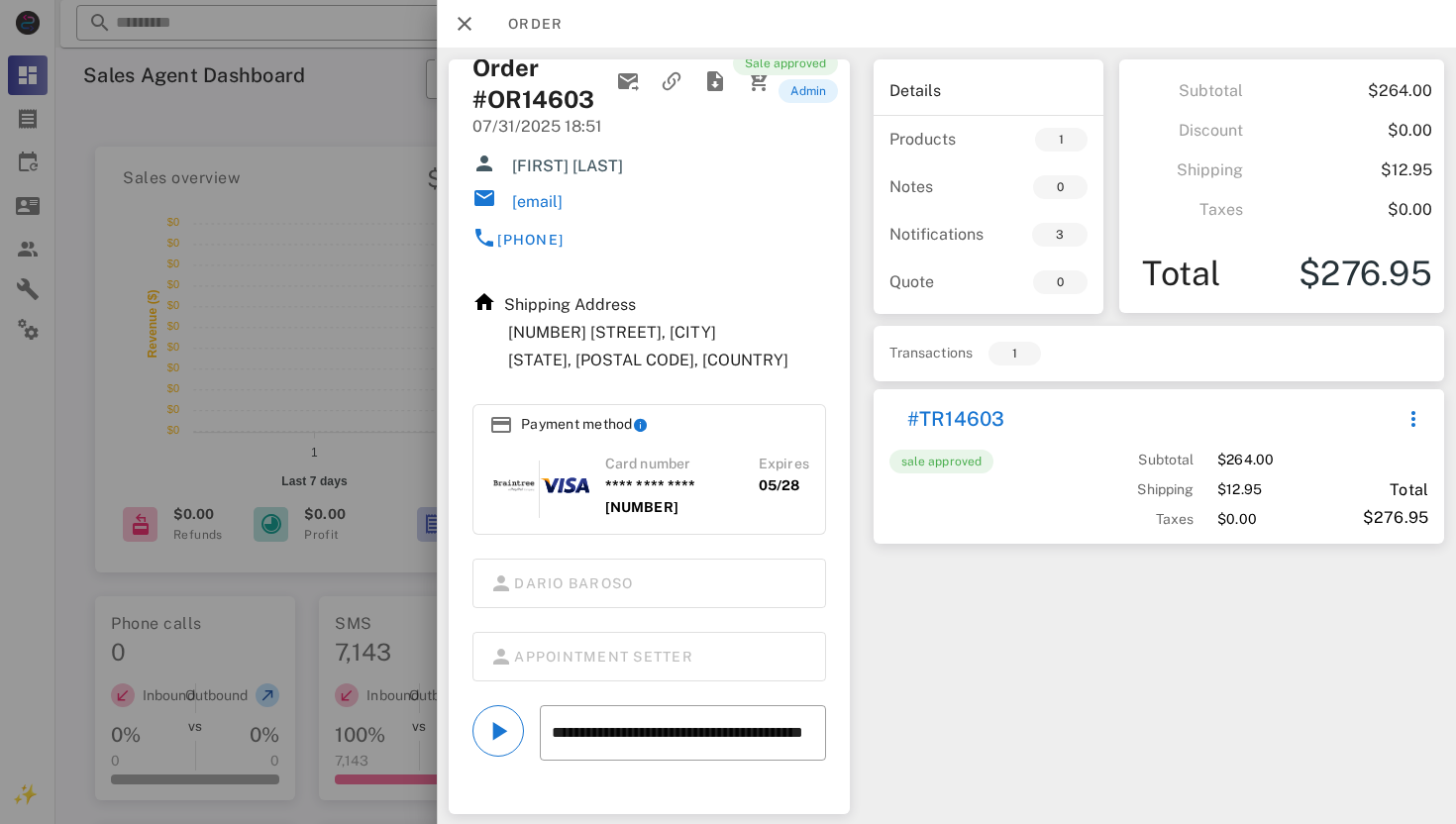 scroll, scrollTop: 0, scrollLeft: 0, axis: both 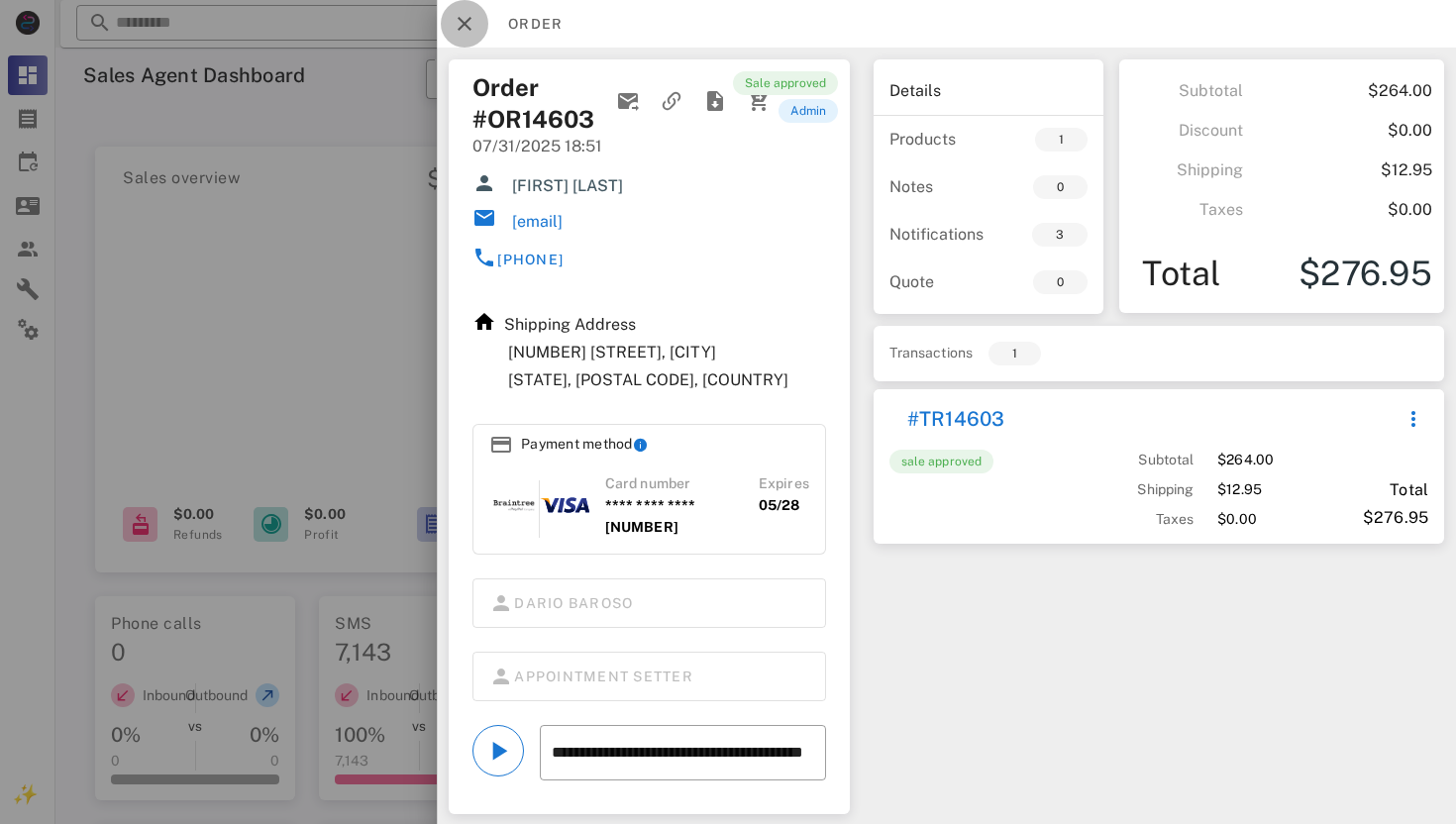 click at bounding box center (465, 24) 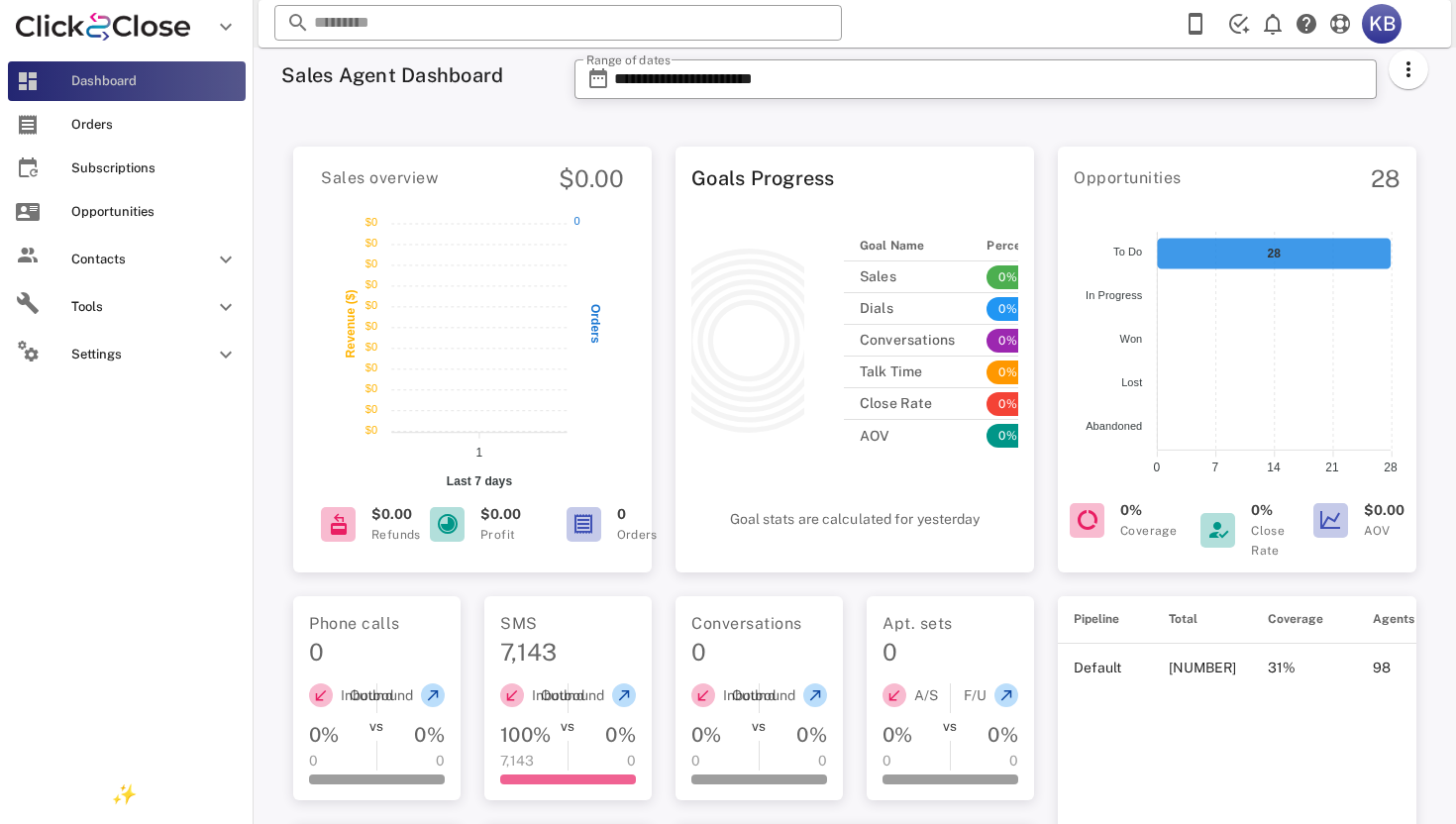 click on "Dashboard" at bounding box center [155, 81] 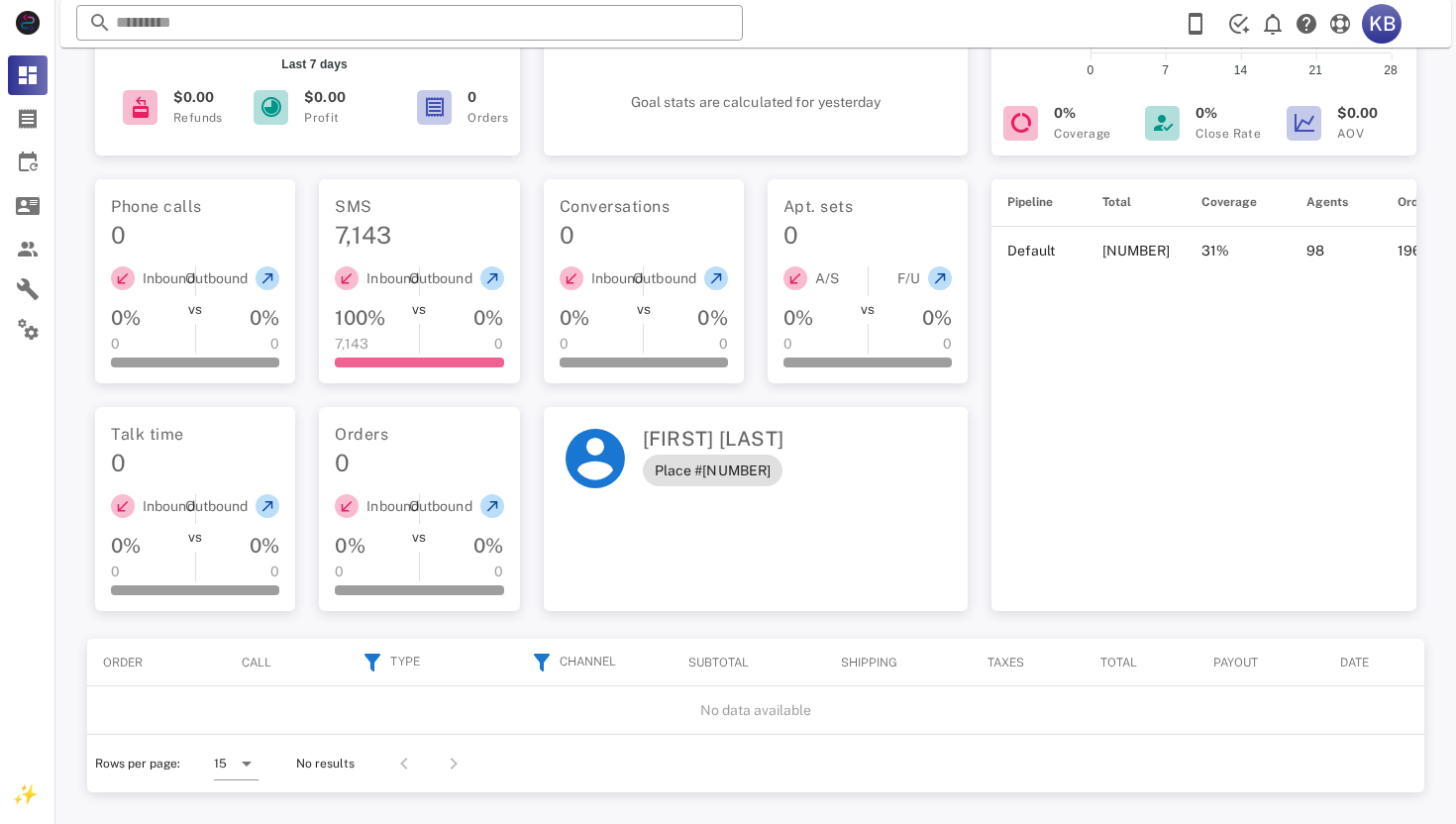 scroll, scrollTop: 0, scrollLeft: 0, axis: both 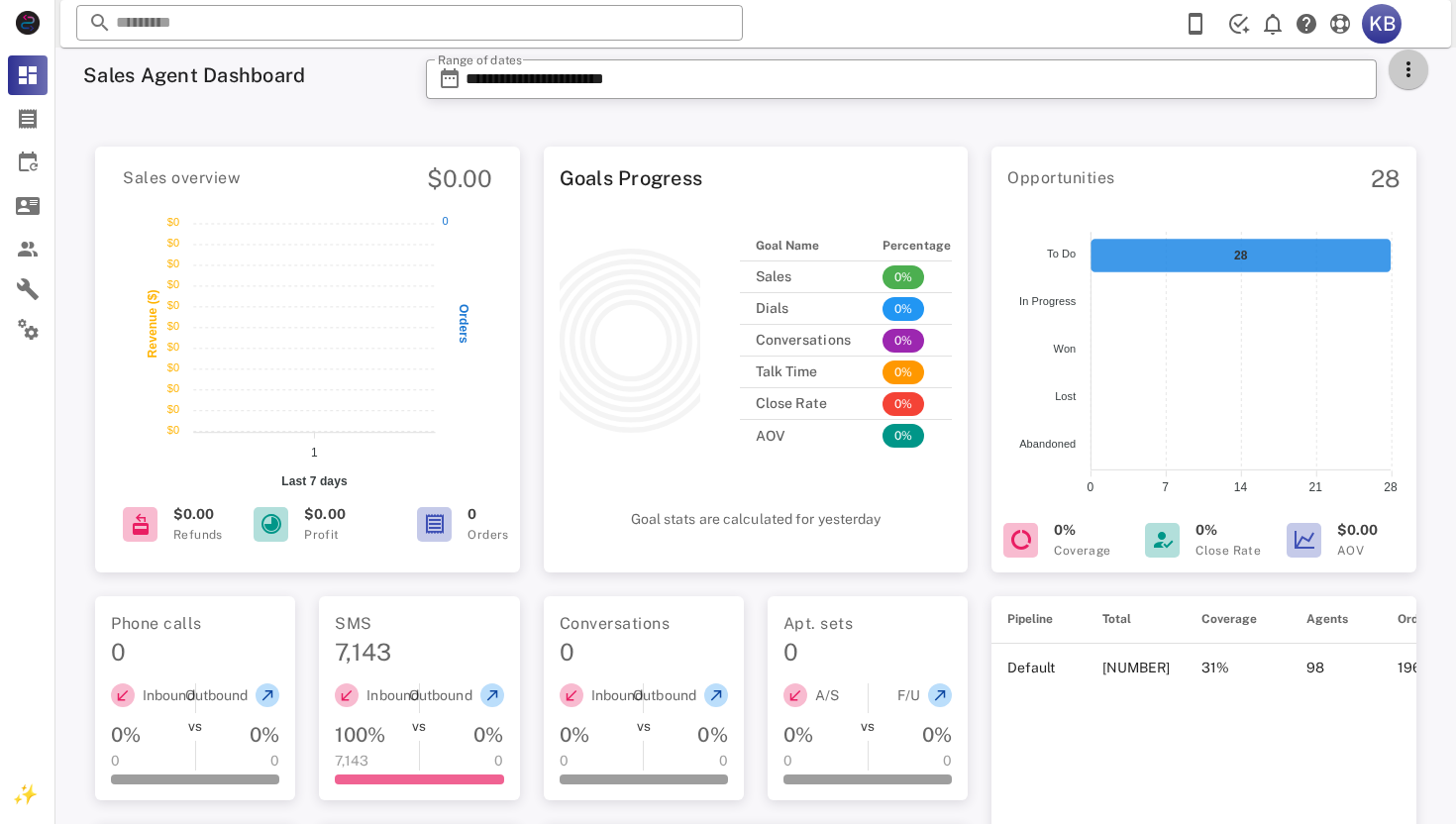 click at bounding box center [1408, 69] 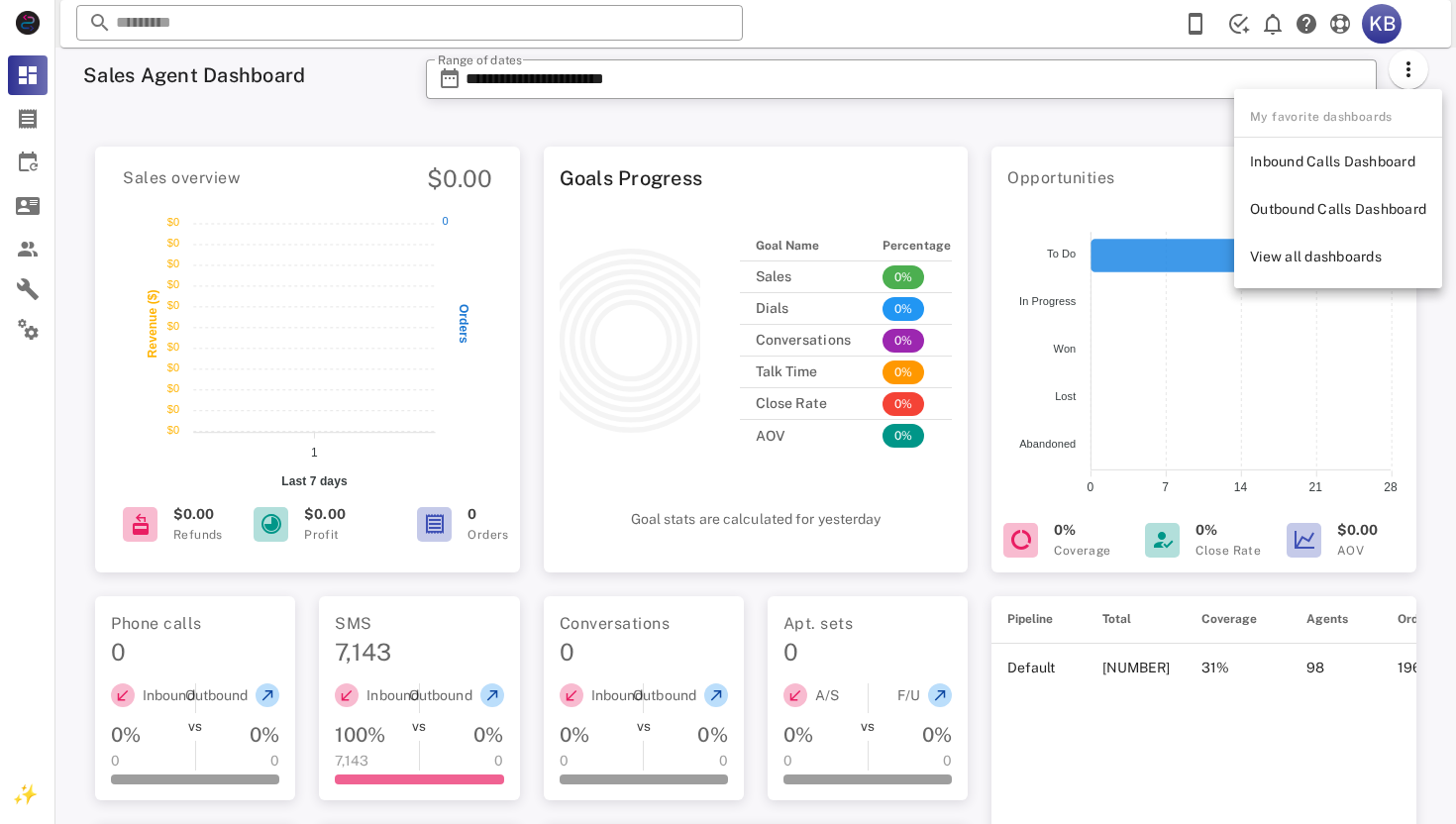 click on "[FIRST] [LAST] Place #[NUMBER]" at bounding box center (756, 673) 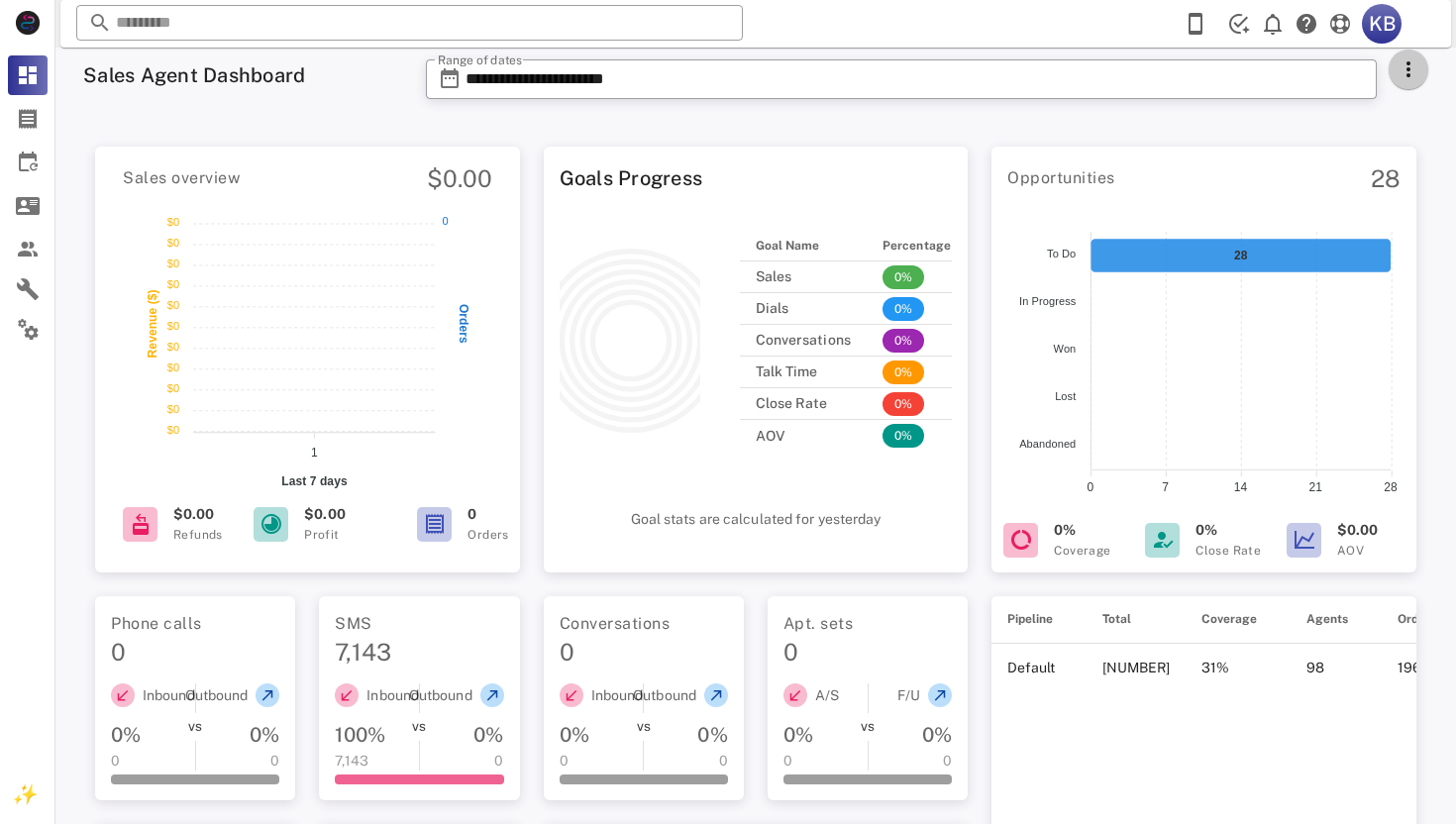 click at bounding box center (1408, 69) 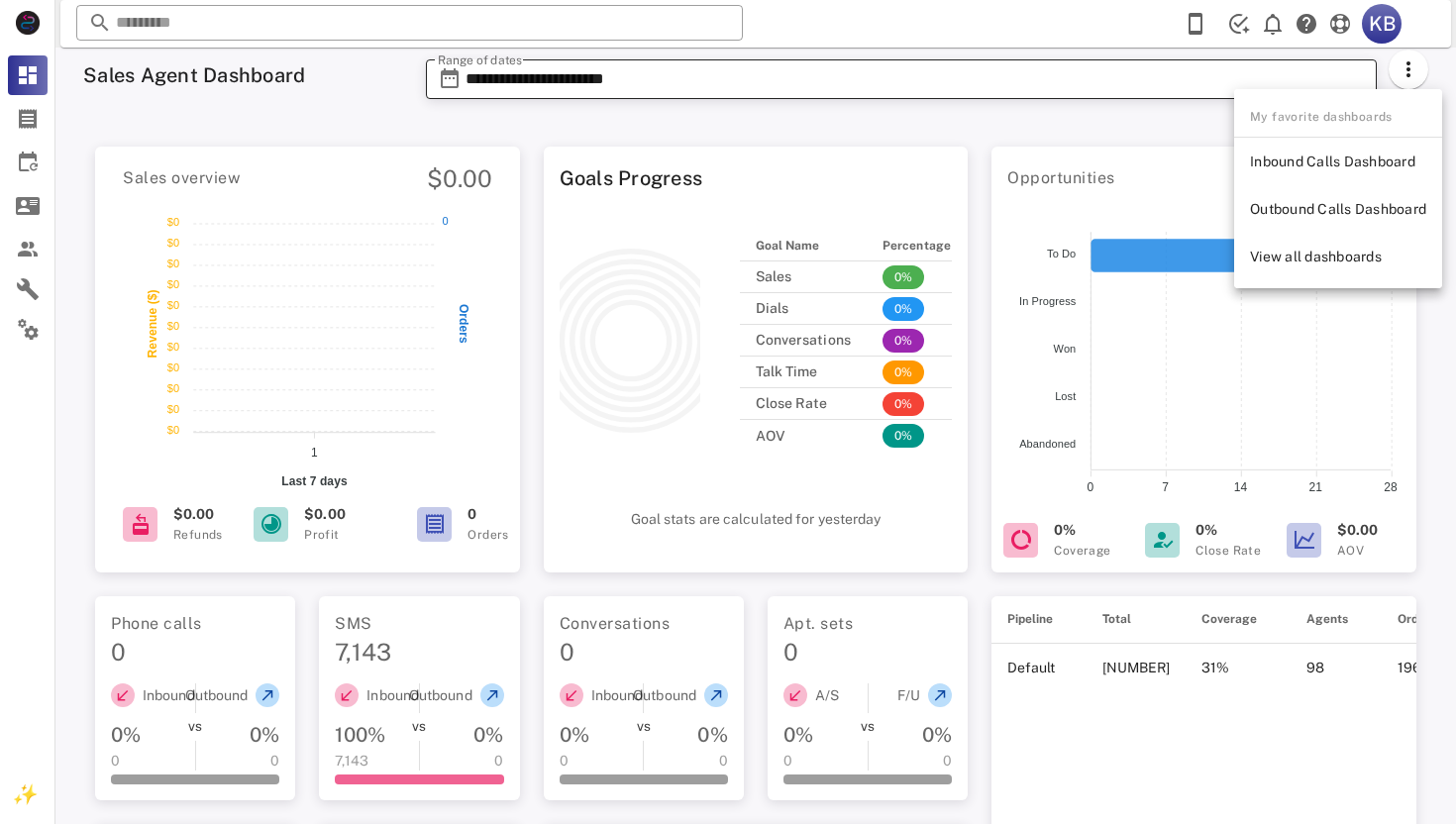click on "**********" at bounding box center [915, 79] 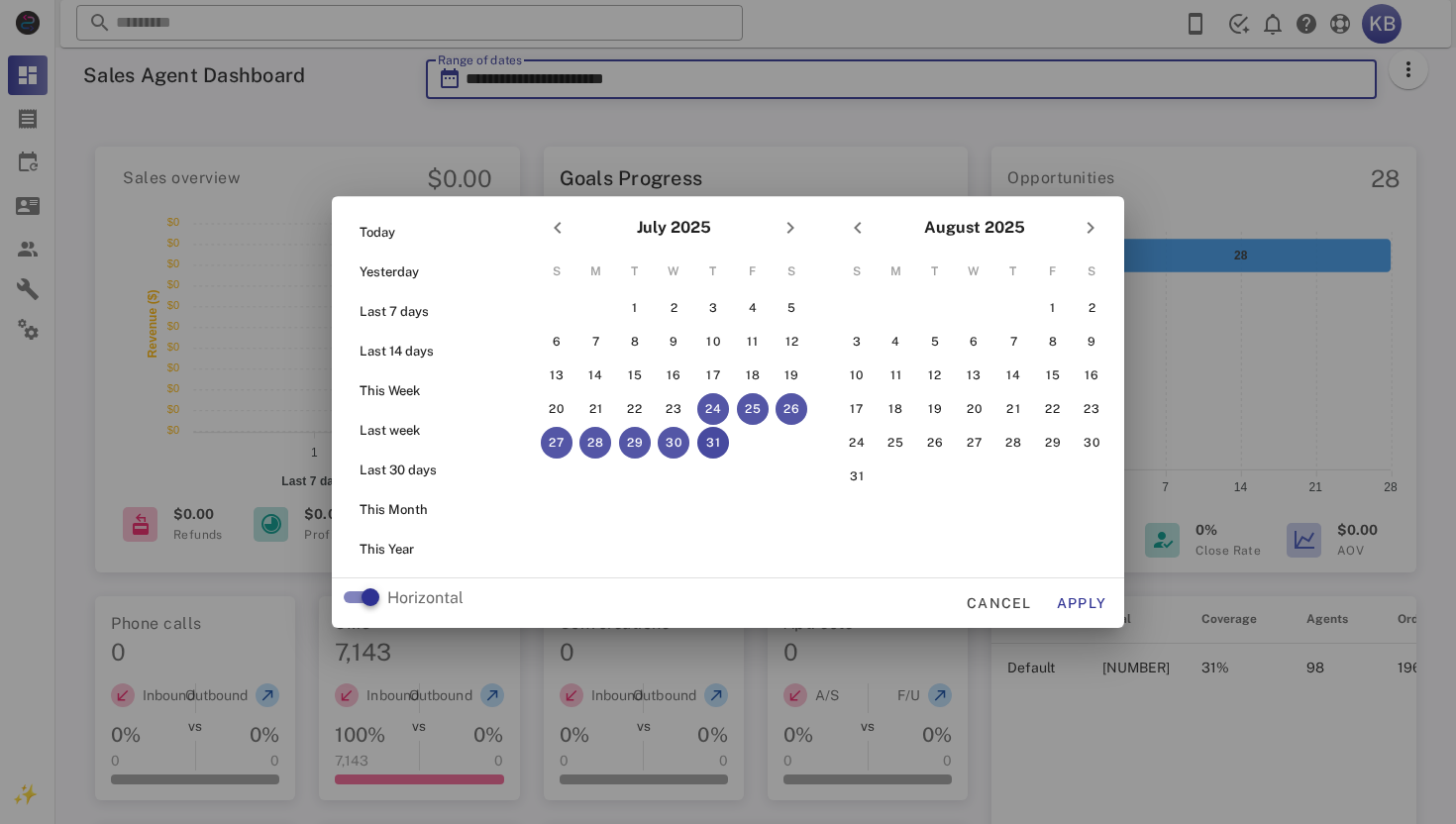 click at bounding box center [728, 412] 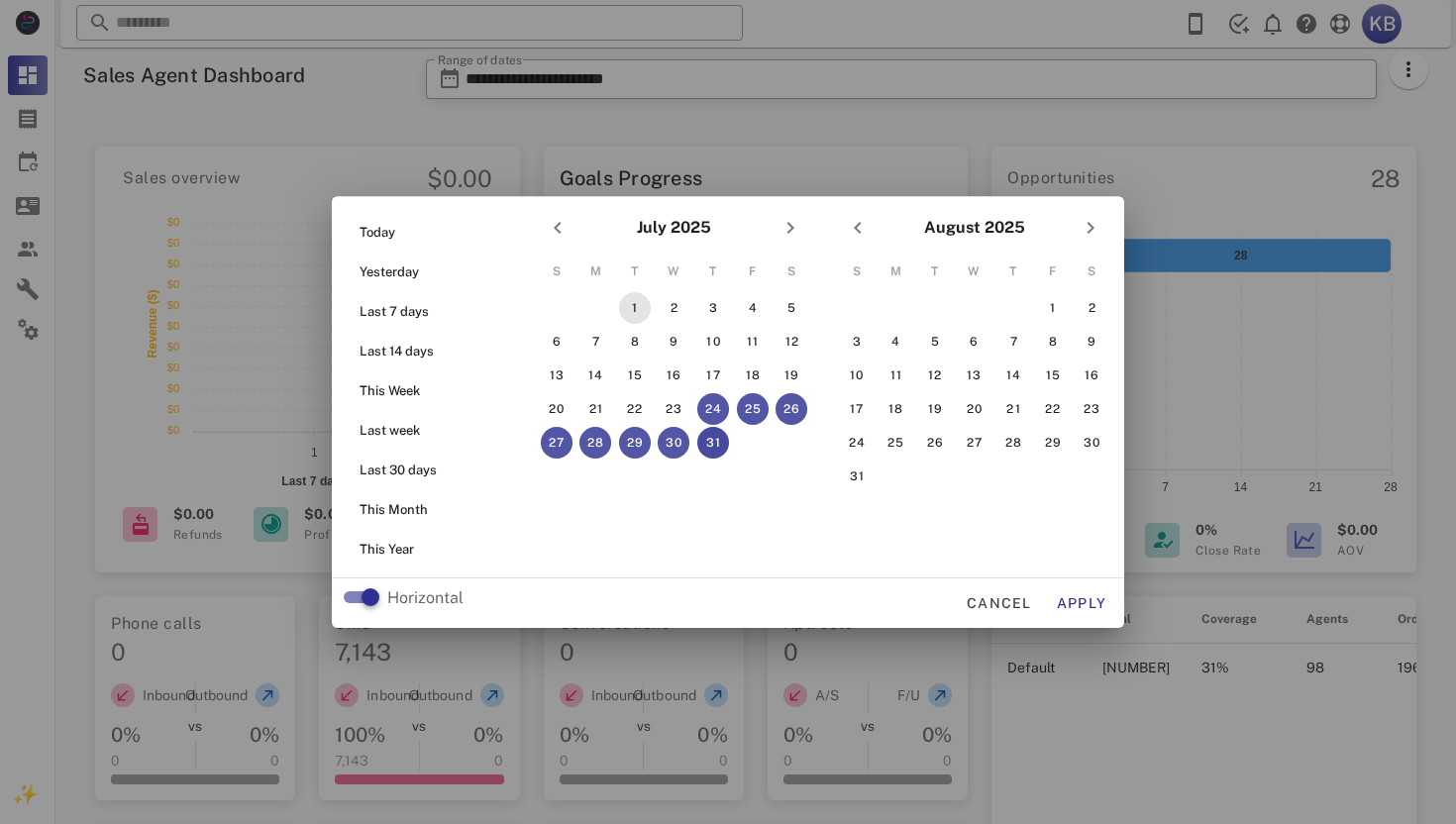 click on "1" at bounding box center (635, 308) 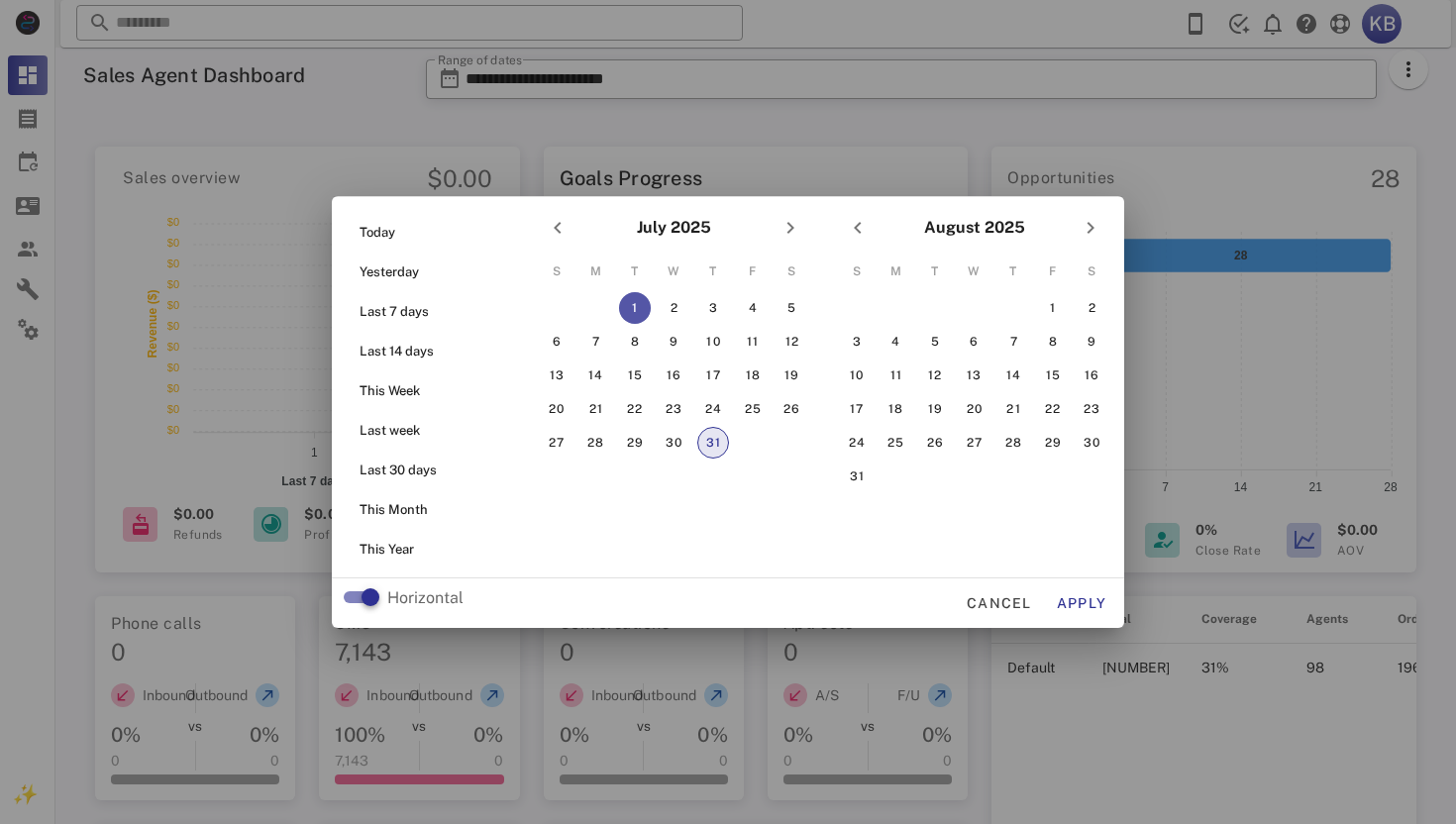 click on "31" at bounding box center (713, 443) 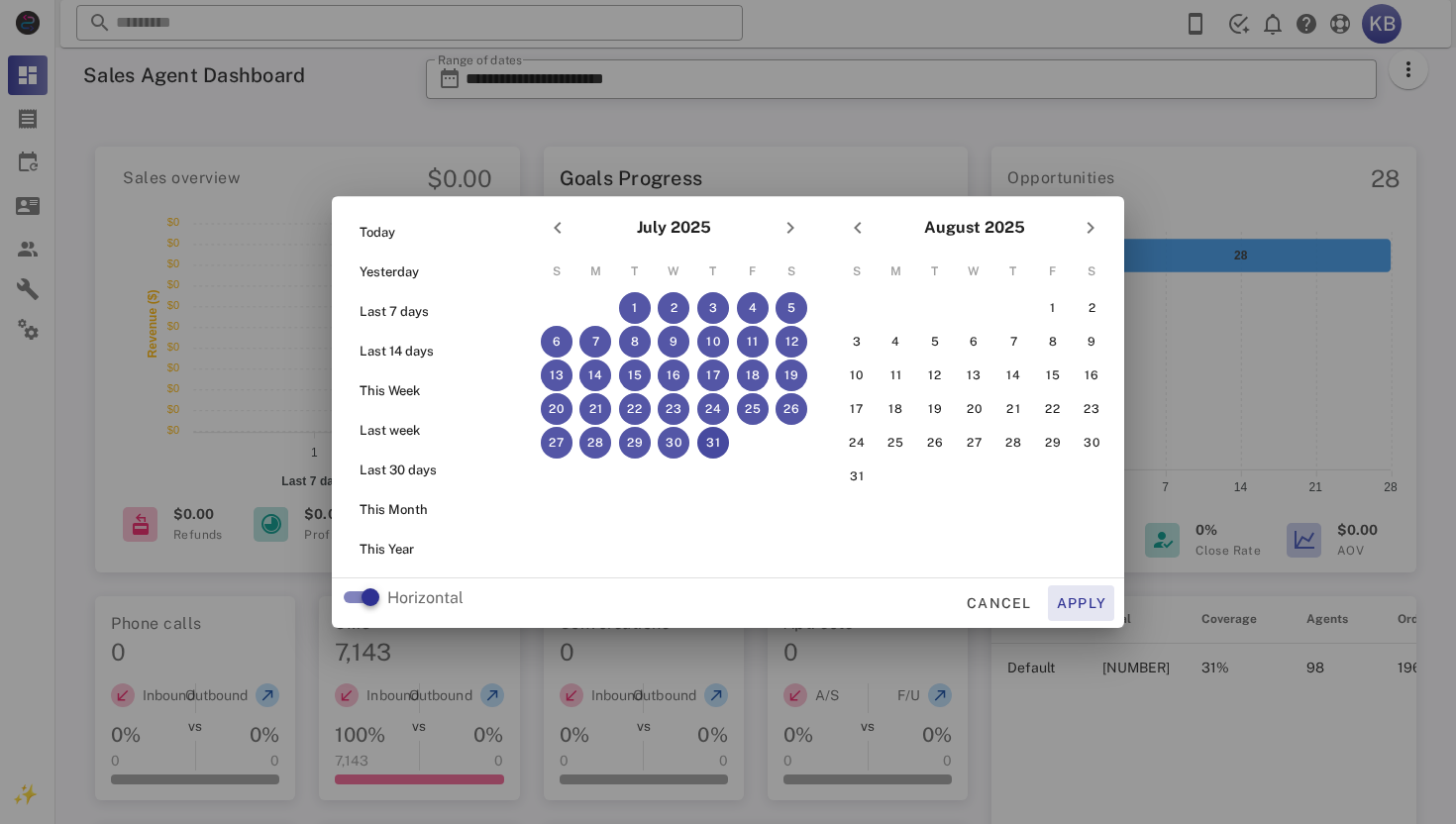 click on "Apply" at bounding box center [1082, 603] 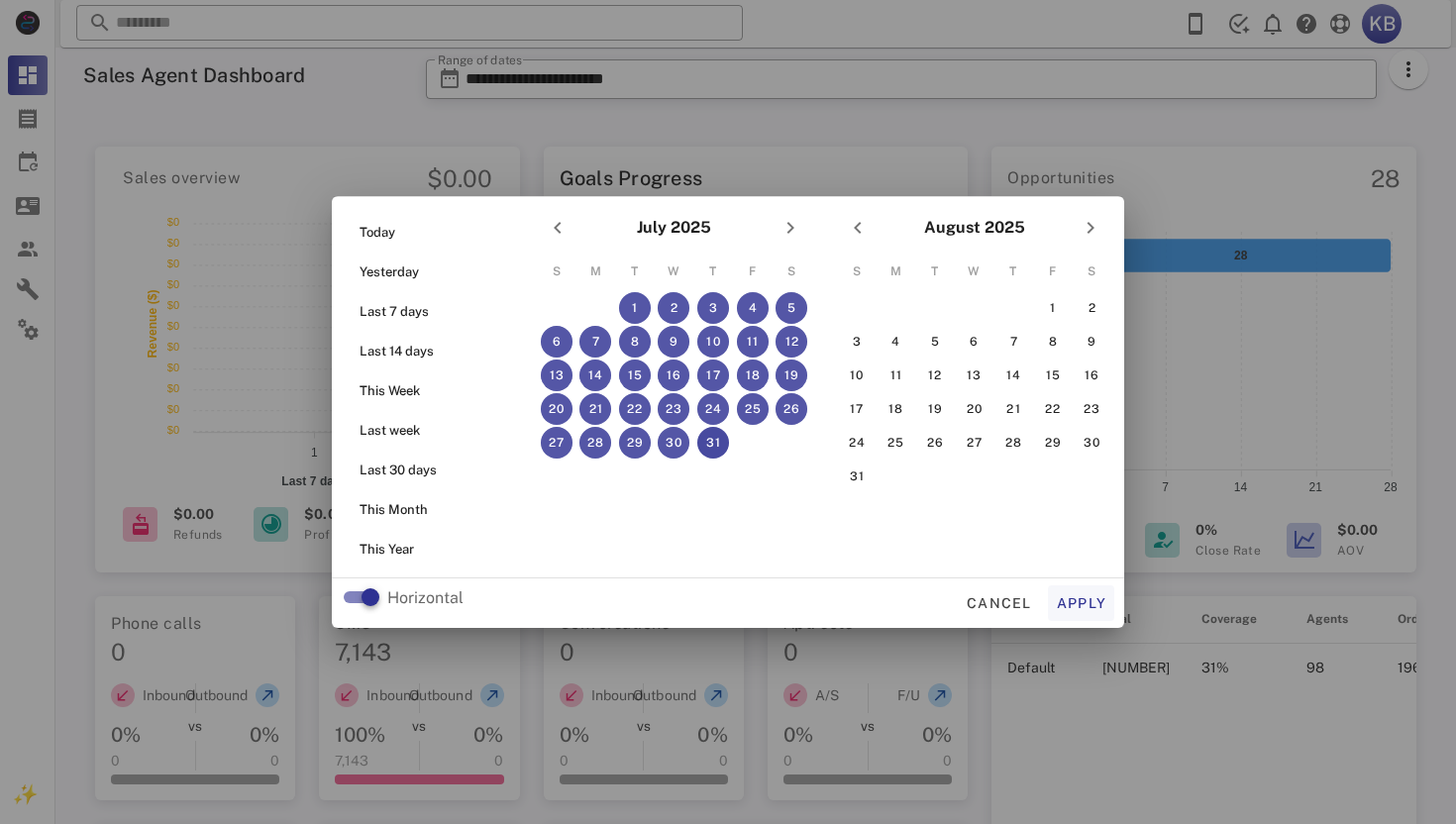 type on "**********" 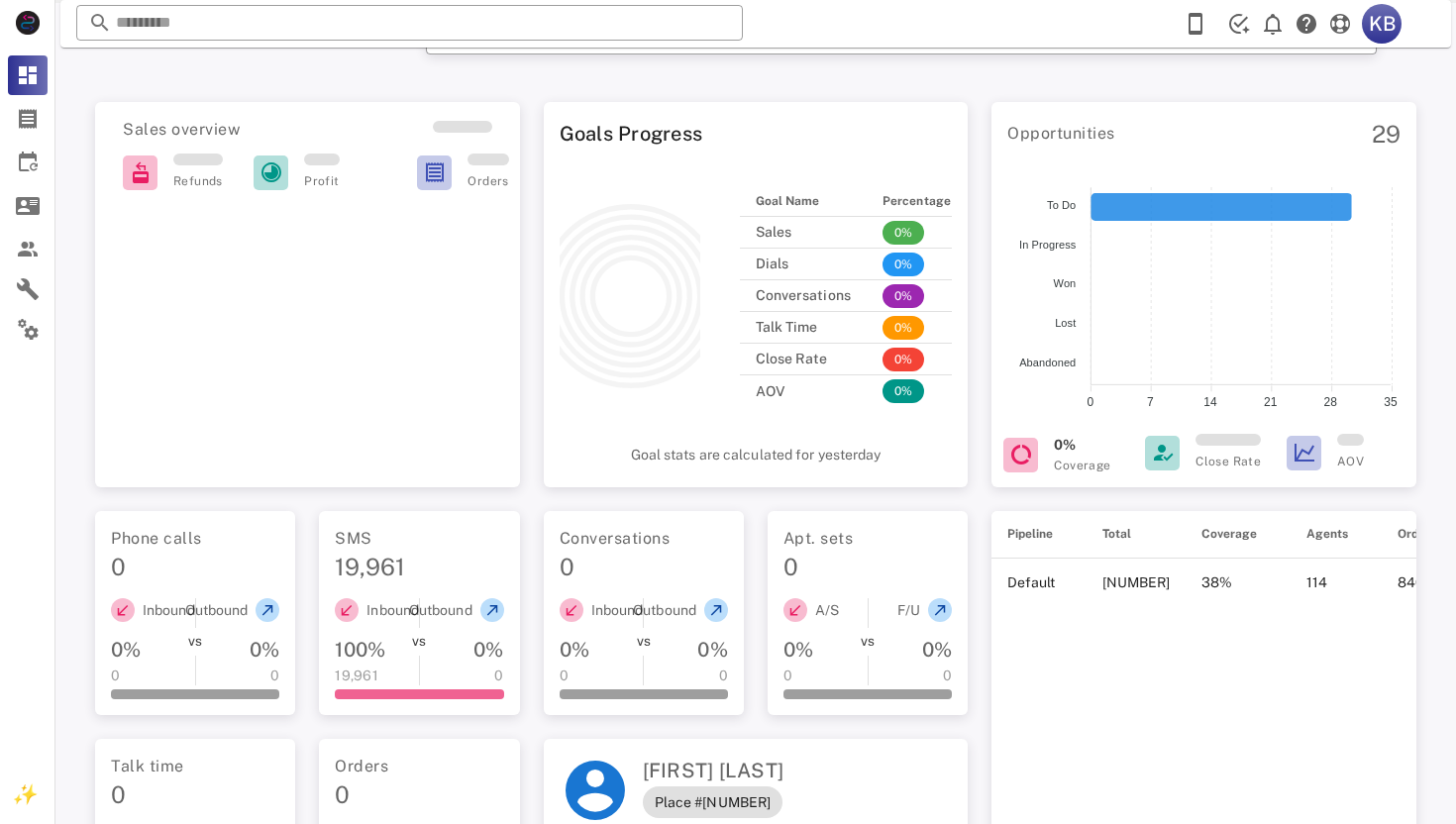scroll, scrollTop: 0, scrollLeft: 0, axis: both 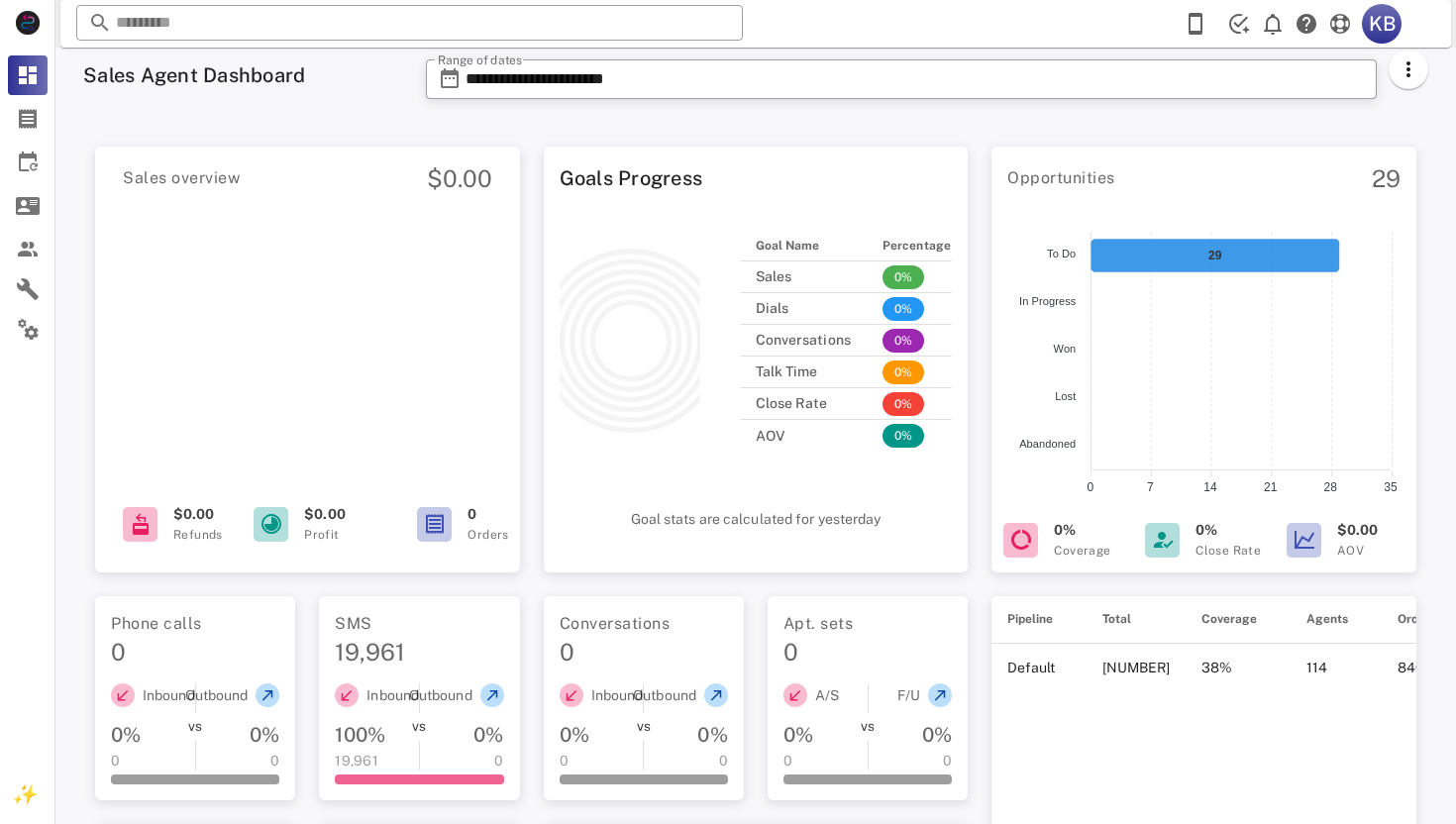 click on "**********" at bounding box center (927, 85) 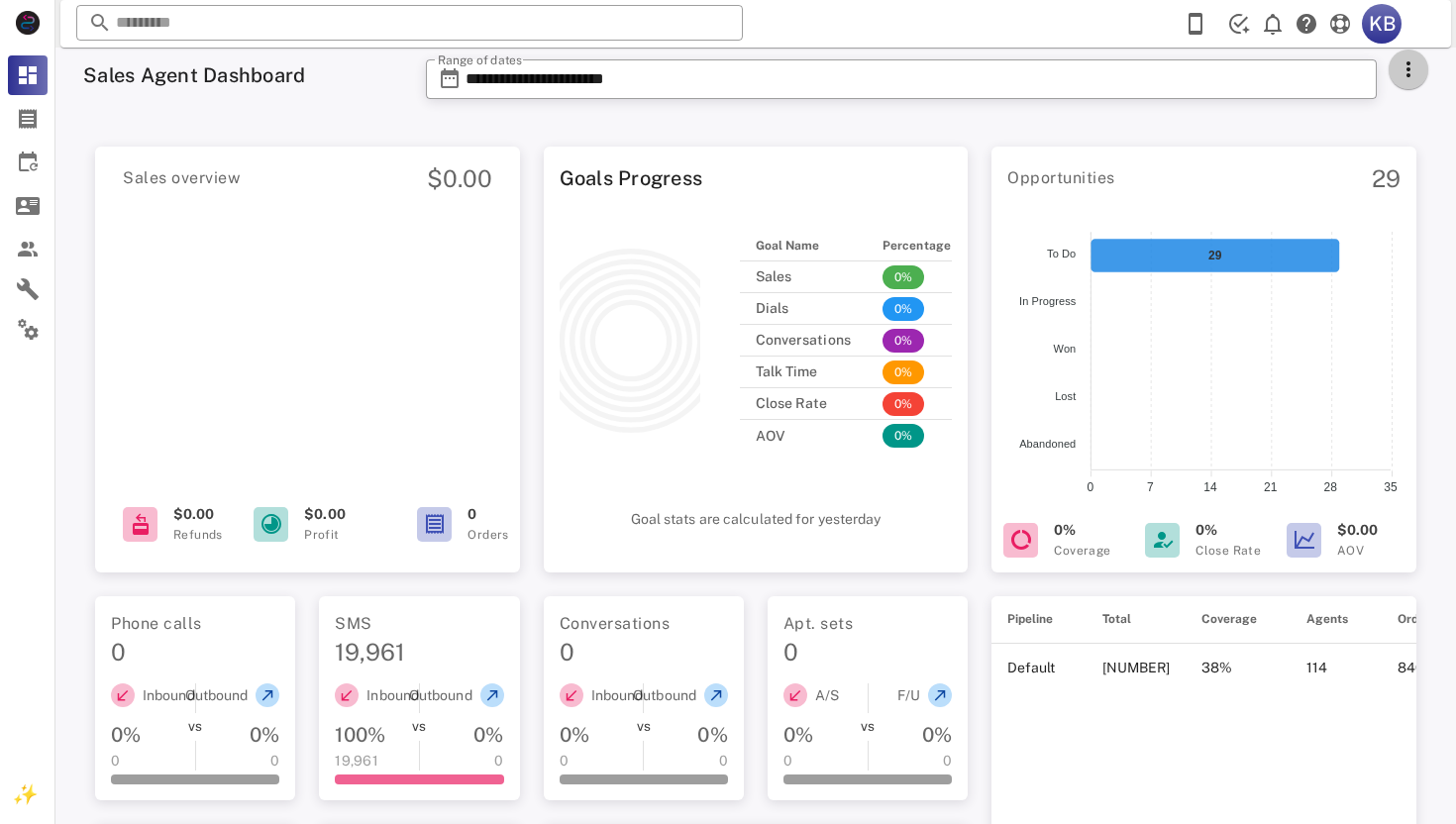 click at bounding box center (1408, 69) 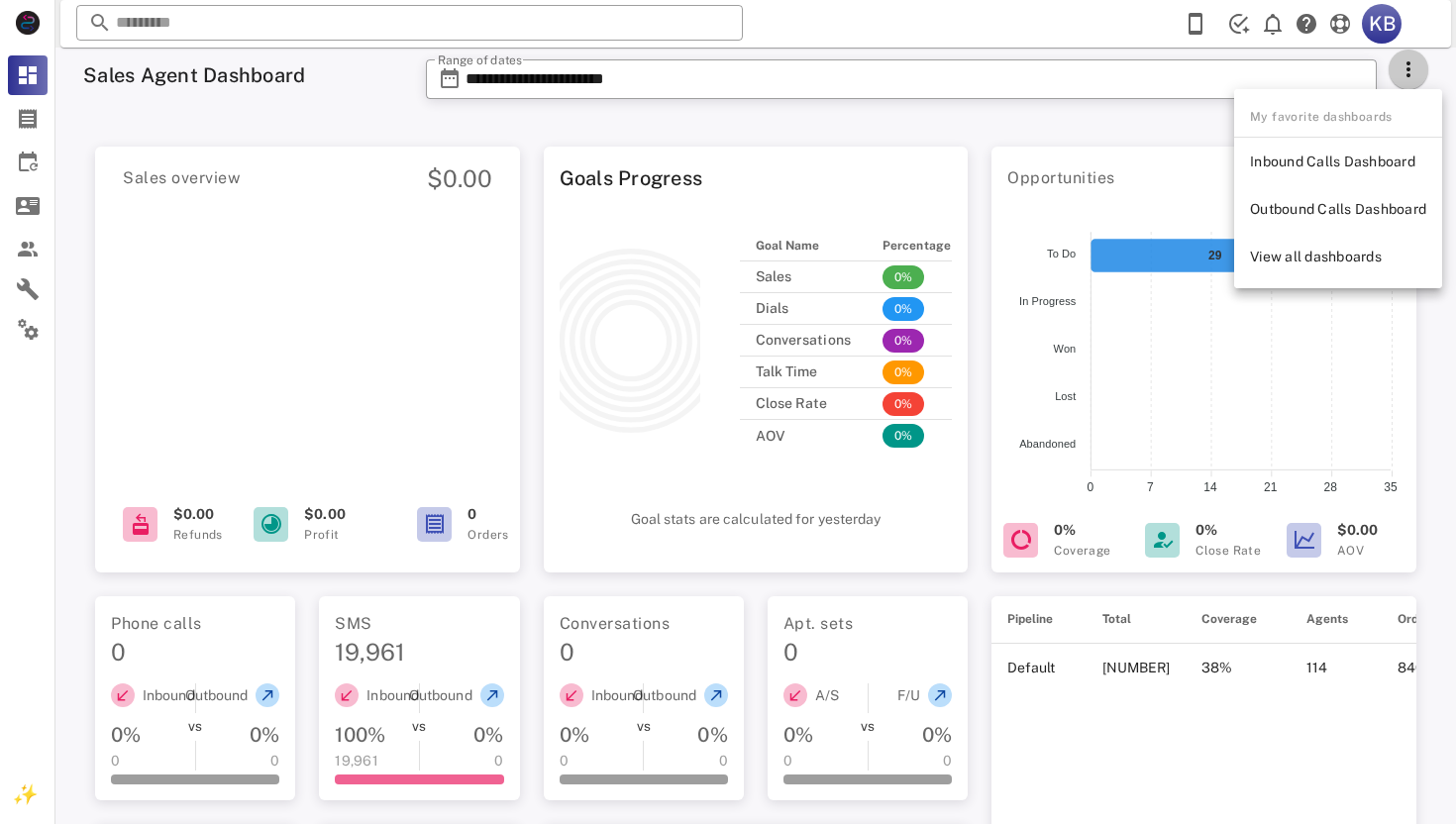 click at bounding box center (1408, 69) 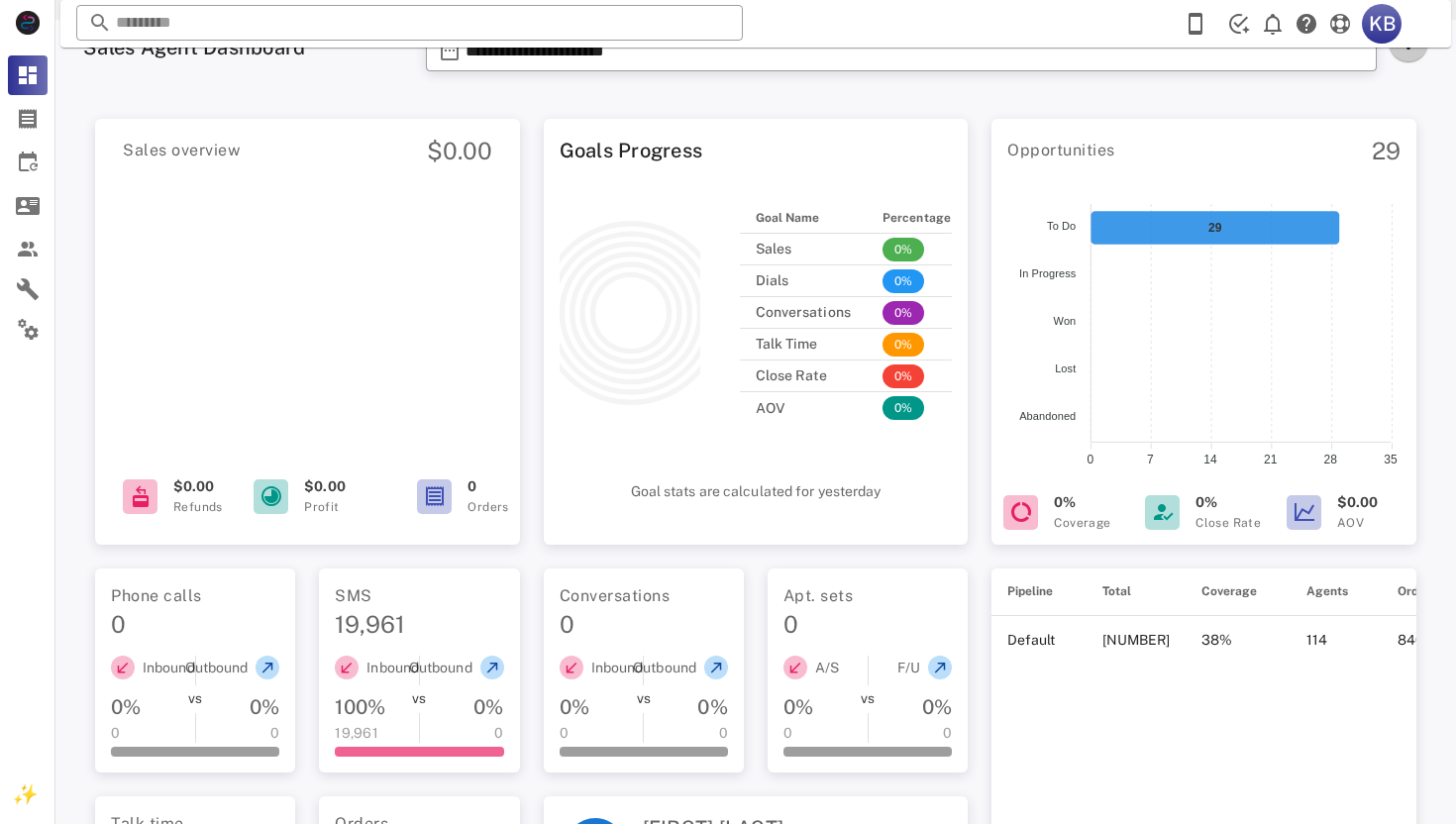 scroll, scrollTop: 0, scrollLeft: 0, axis: both 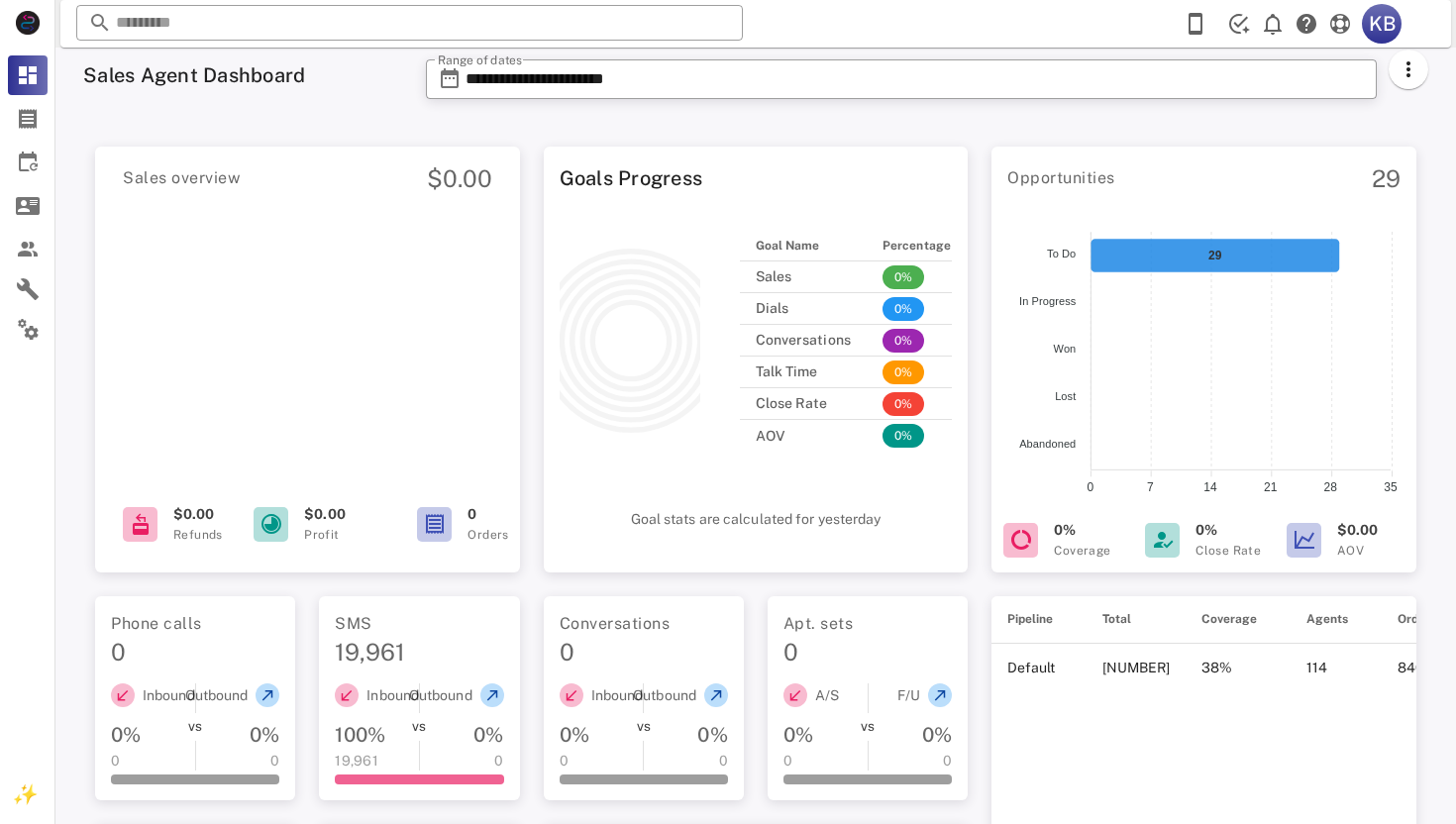 click on "Sales Agent Dashboard" at bounding box center [243, 85] 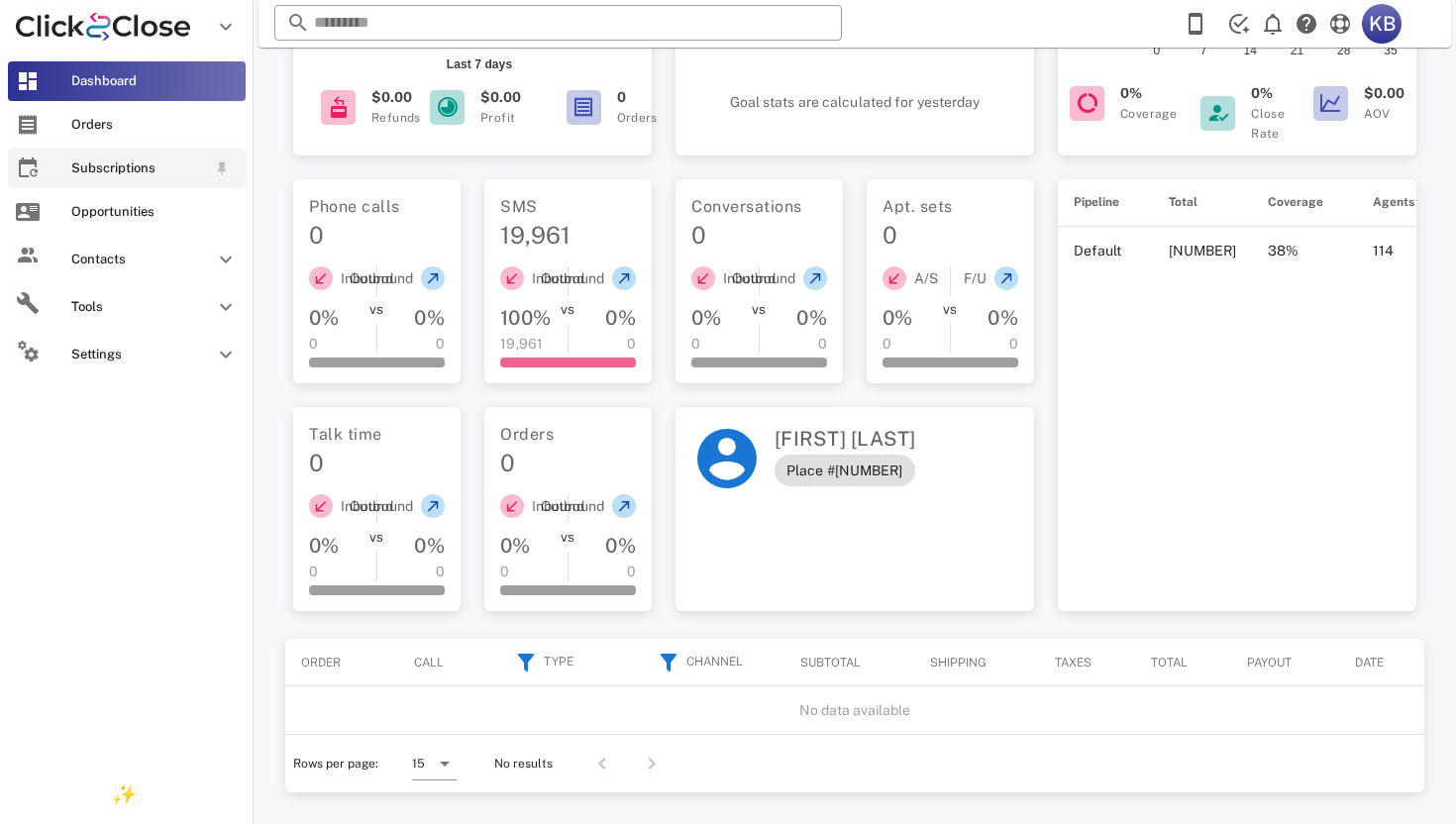 click on "Subscriptions" at bounding box center (127, 168) 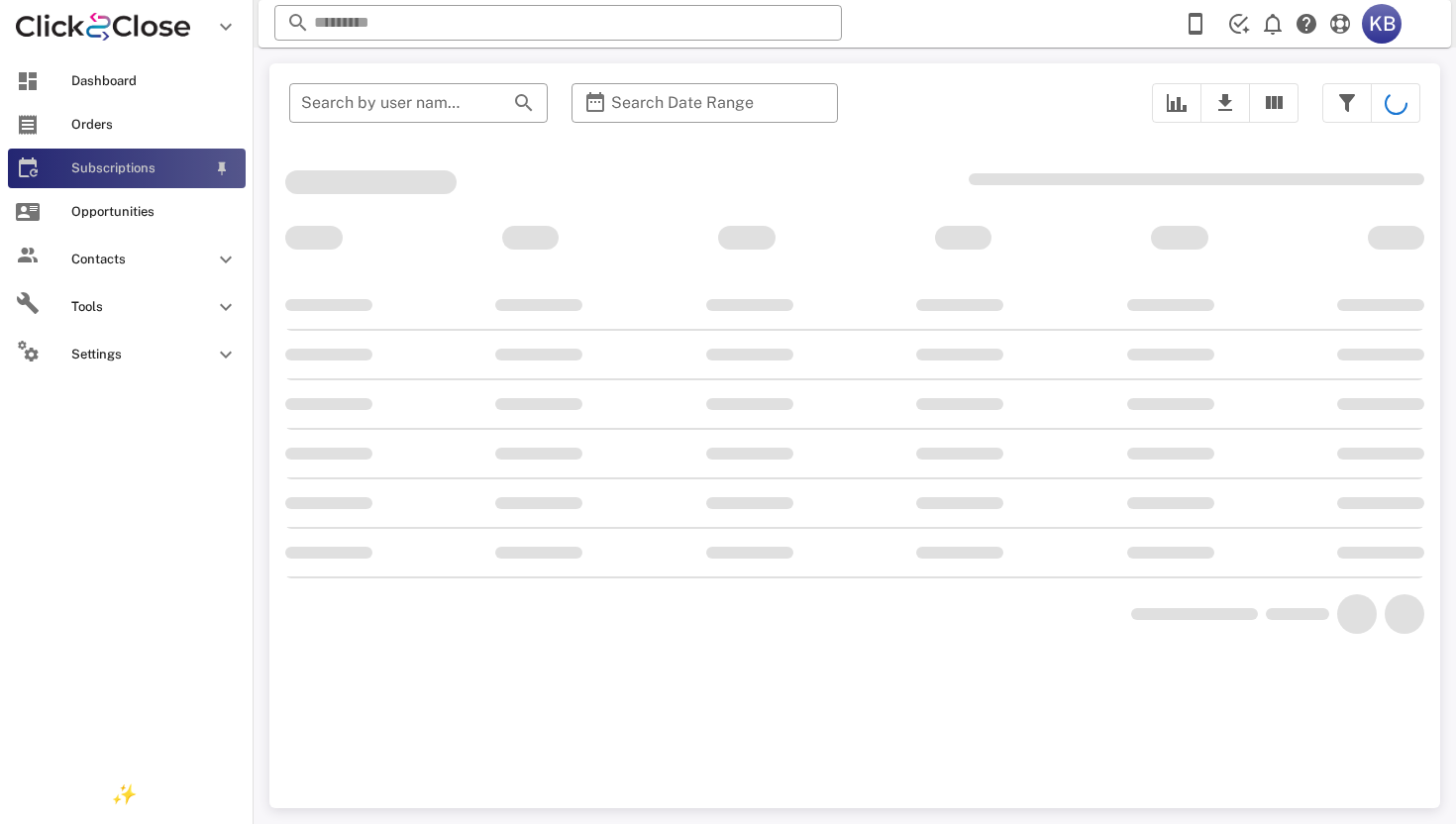 scroll, scrollTop: 0, scrollLeft: 0, axis: both 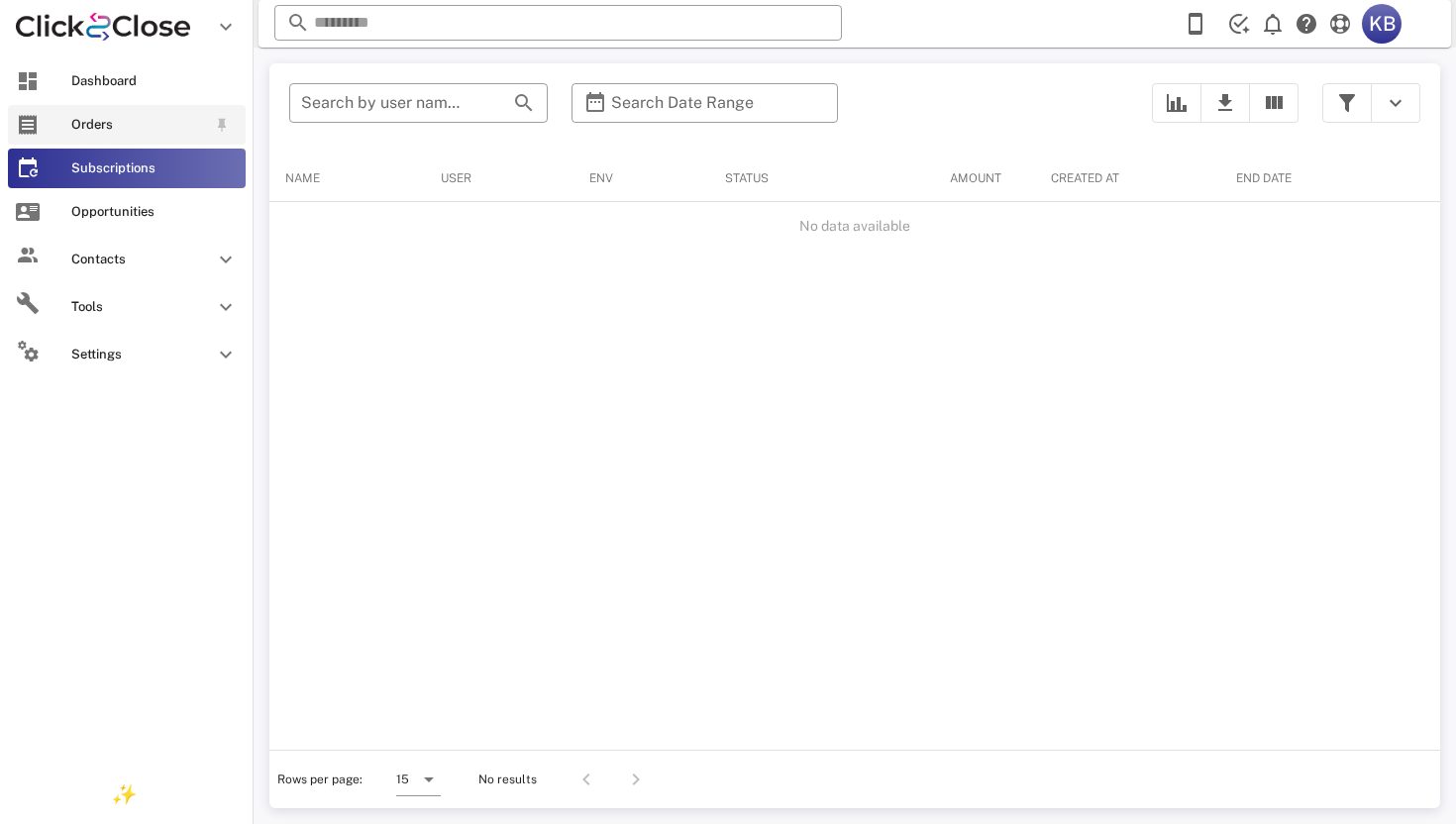 click on "Orders" at bounding box center [139, 125] 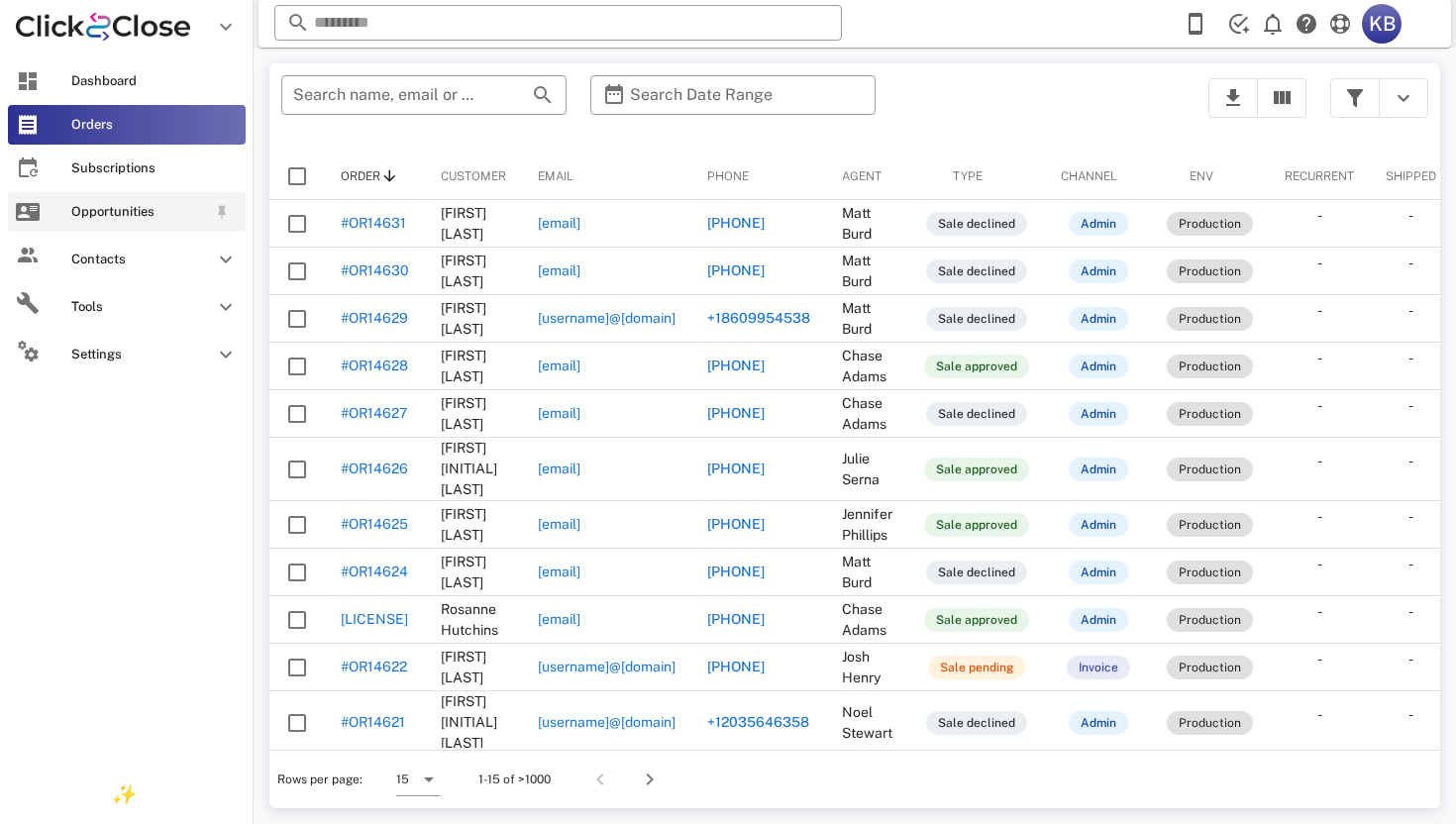 click on "Opportunities" at bounding box center (127, 212) 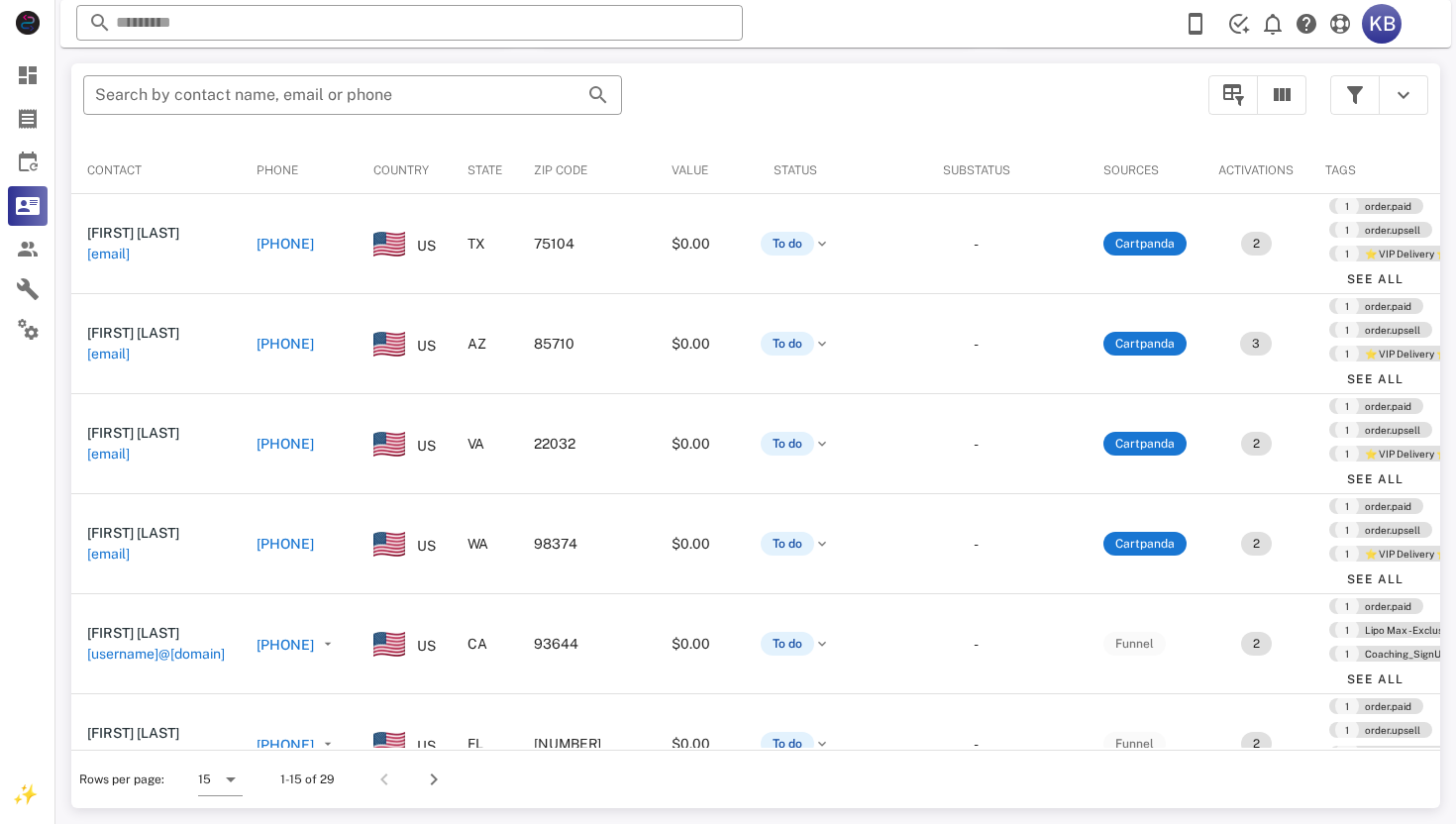 scroll, scrollTop: 376, scrollLeft: 0, axis: vertical 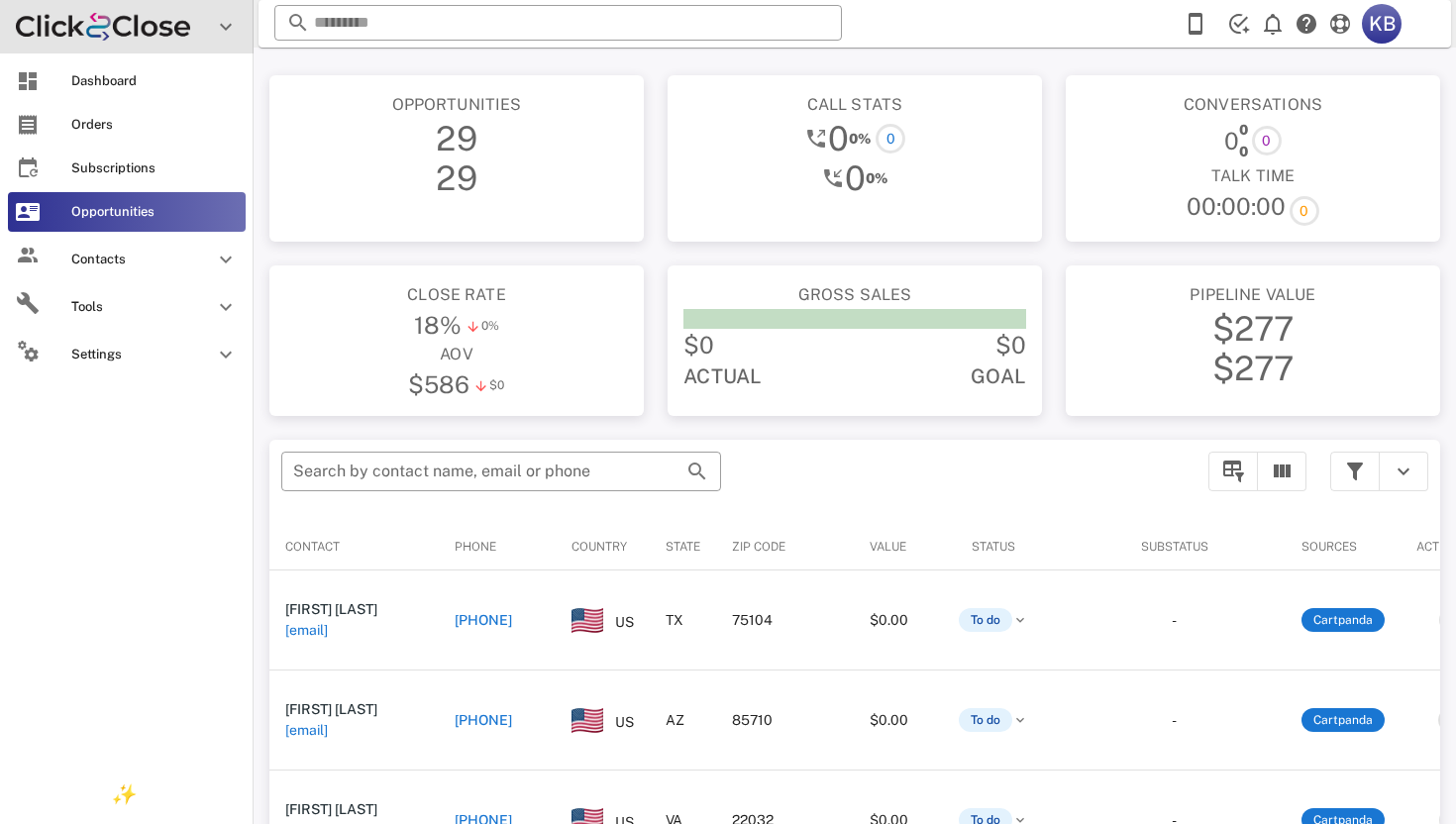 click at bounding box center [103, 27] 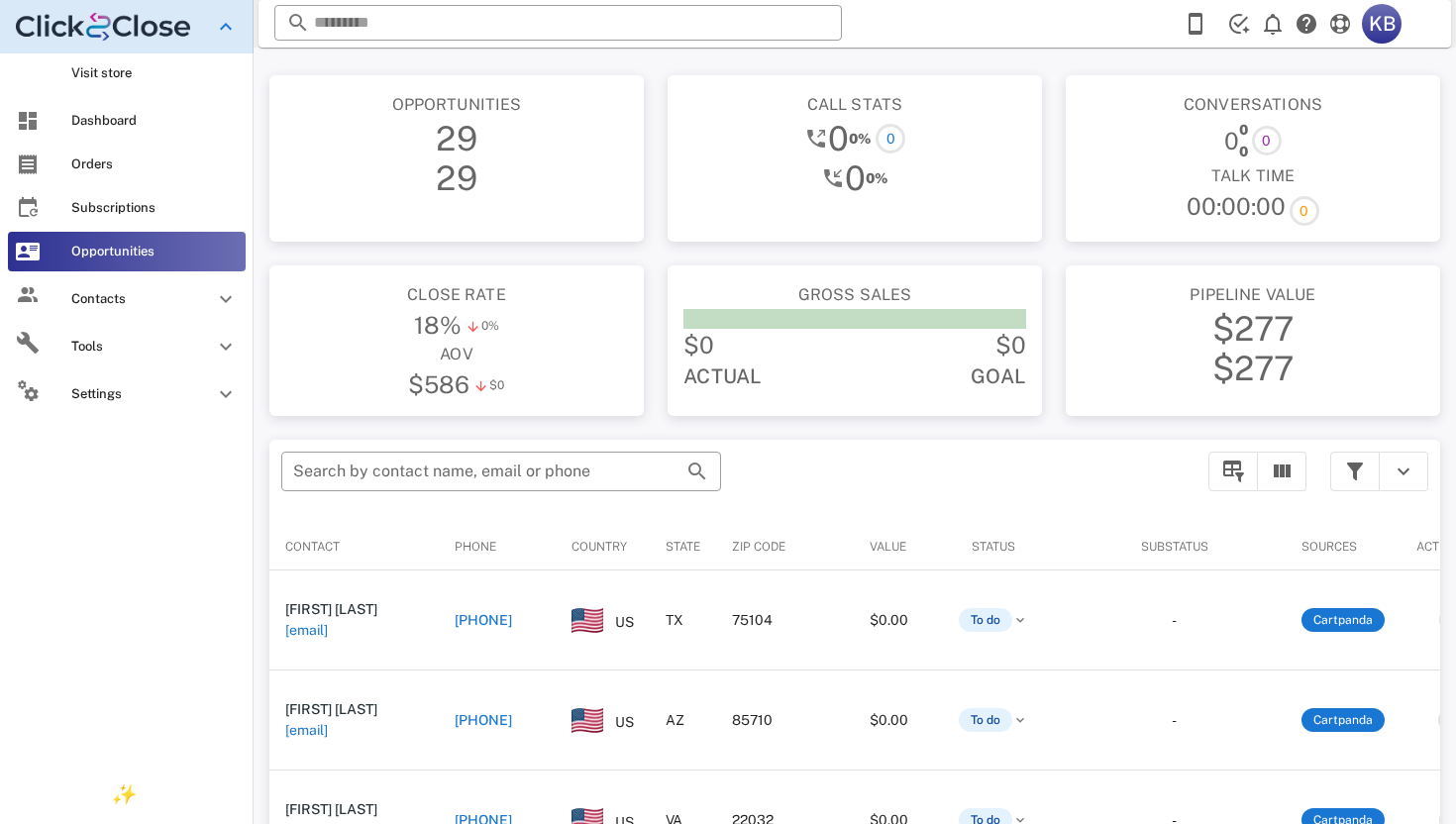 click at bounding box center [103, 27] 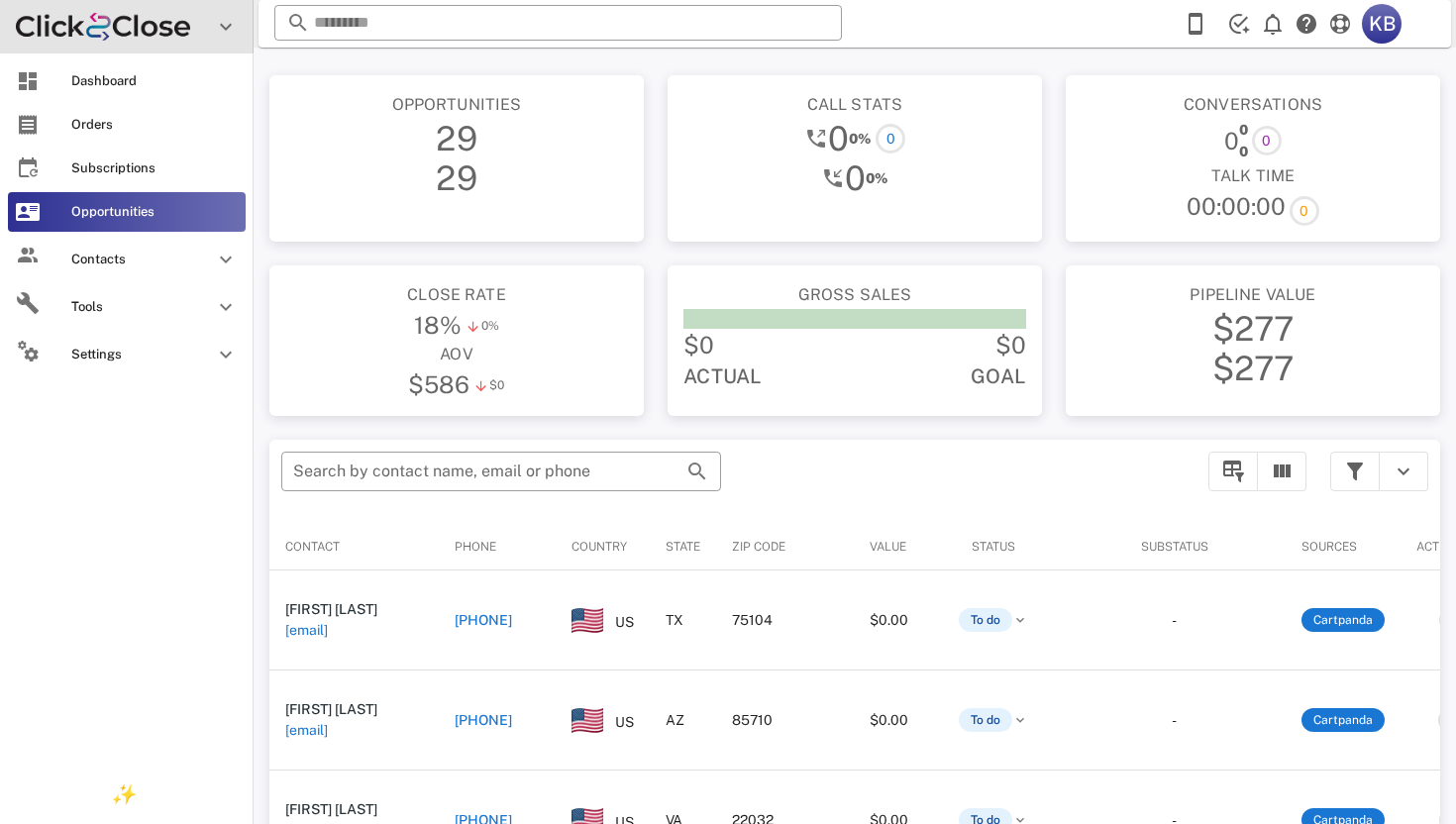 click at bounding box center [103, 27] 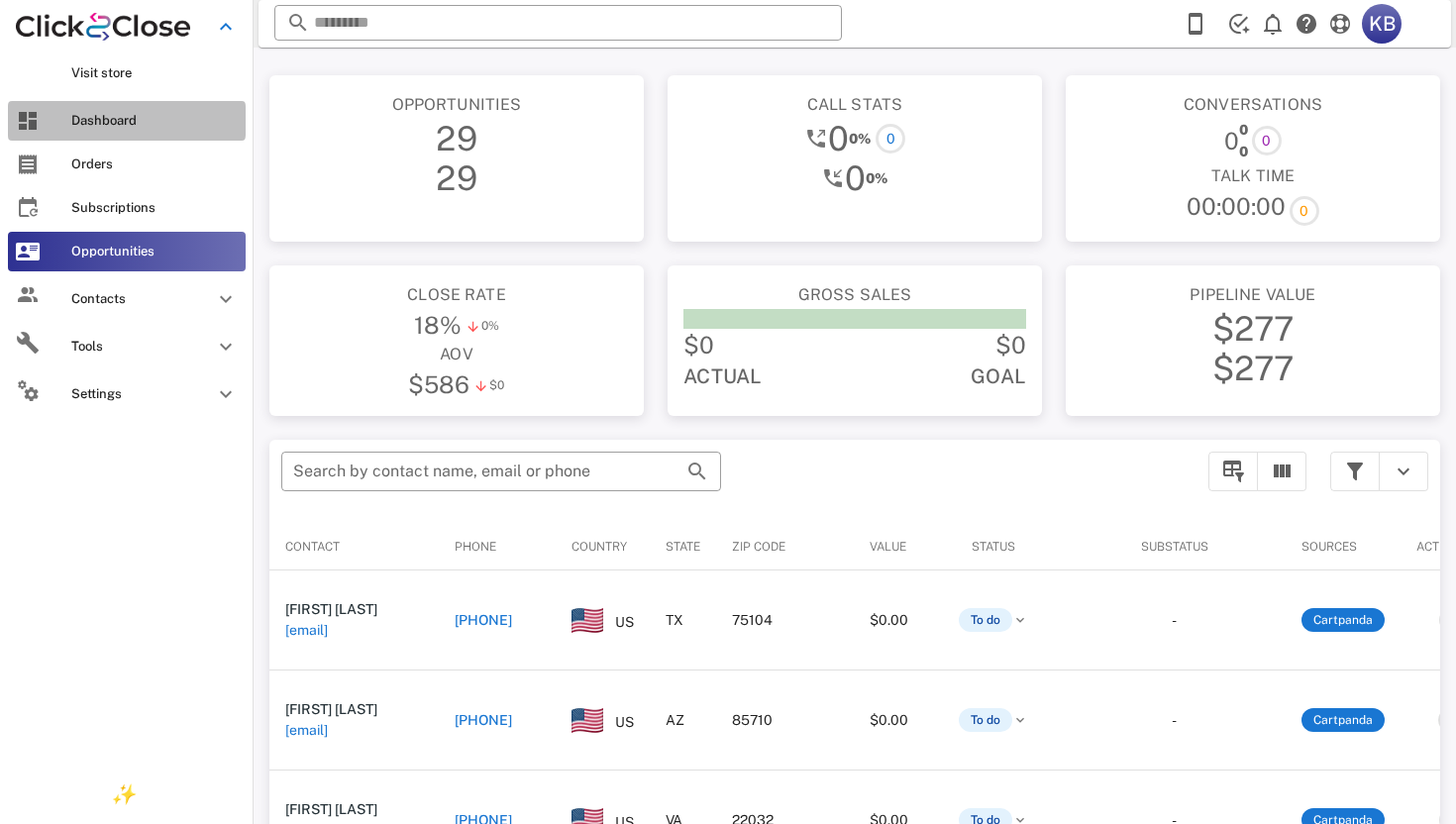 click on "Dashboard" at bounding box center (155, 121) 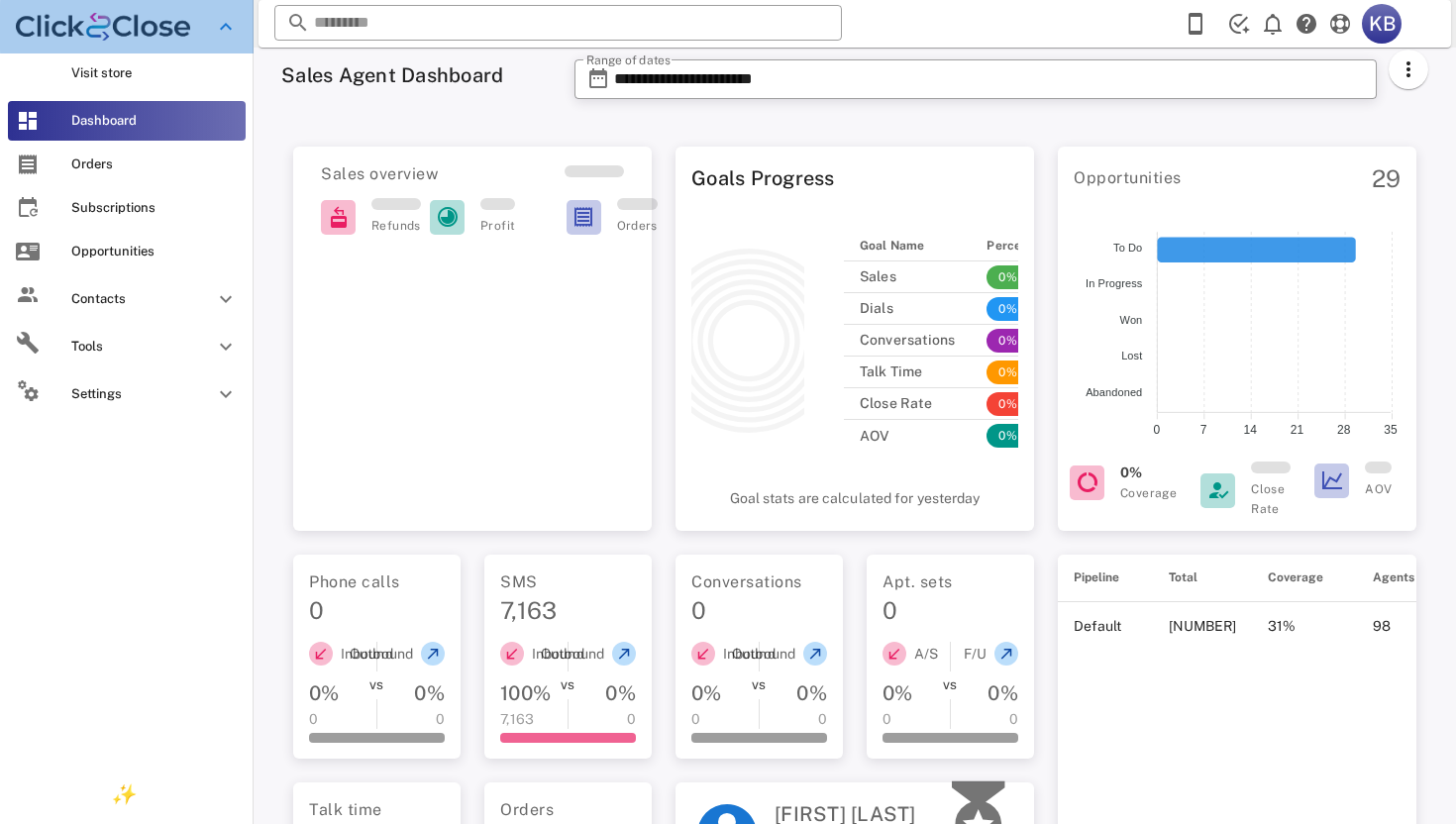 click at bounding box center (103, 27) 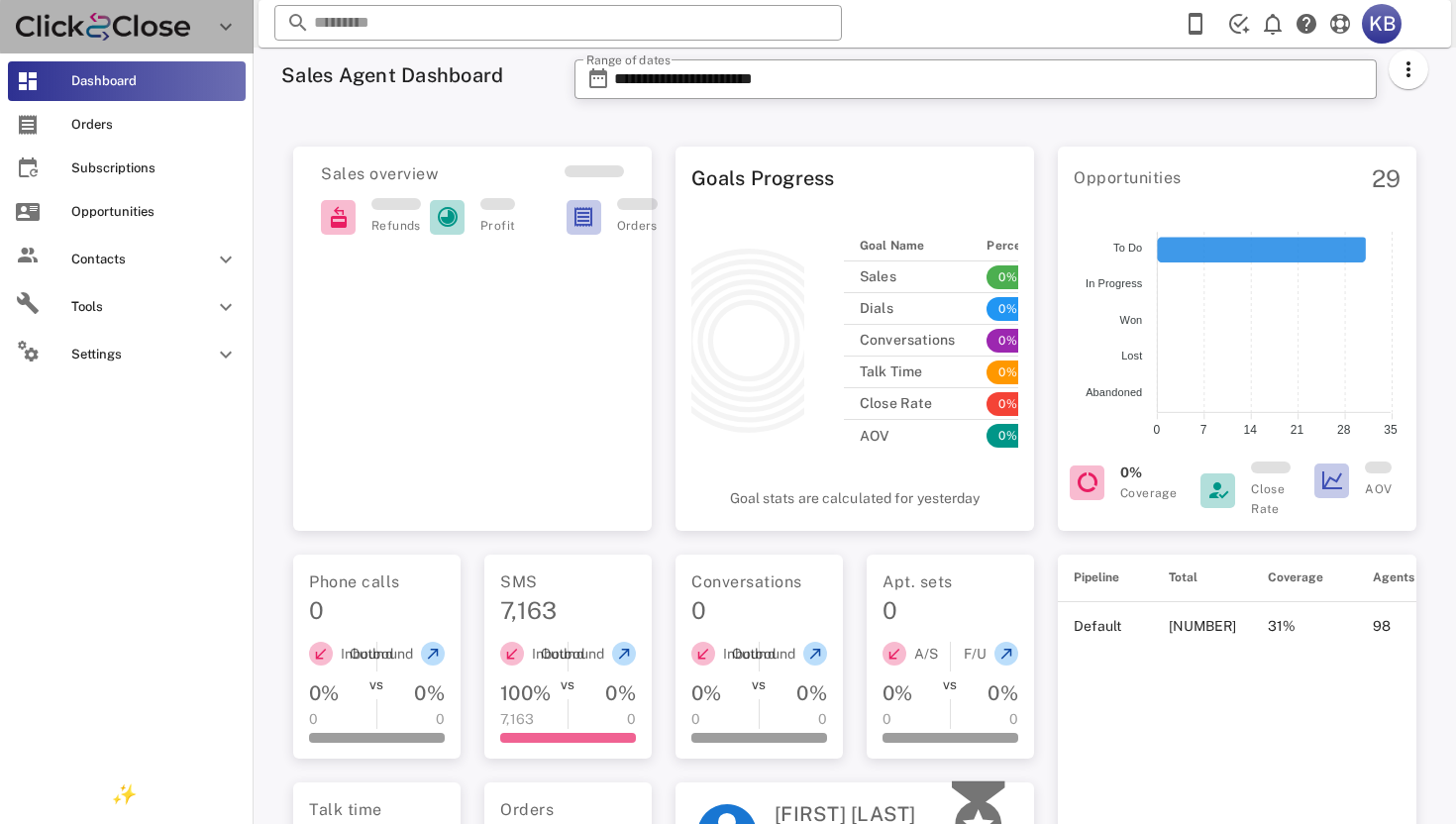 click at bounding box center [103, 27] 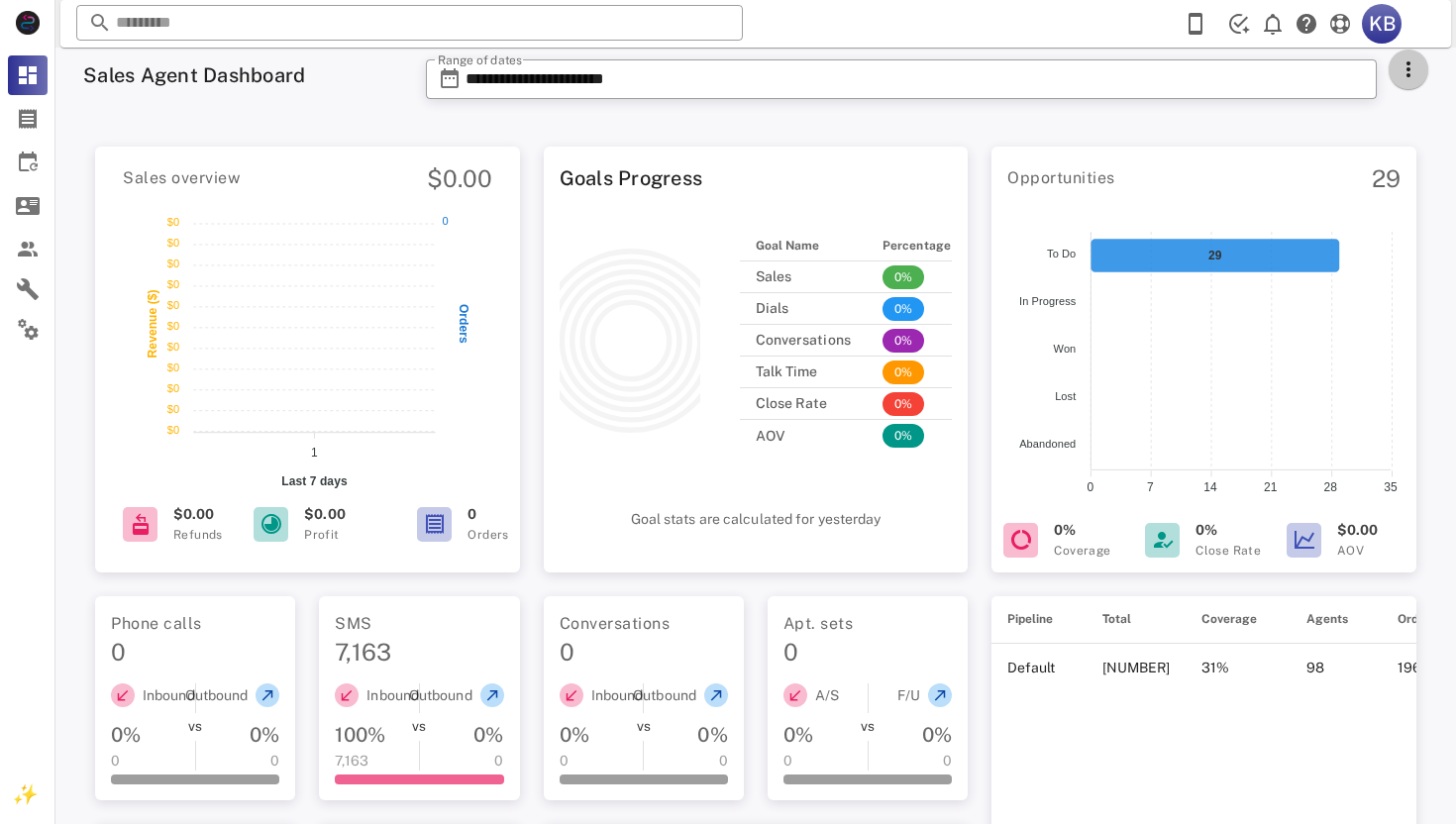 click at bounding box center [1408, 69] 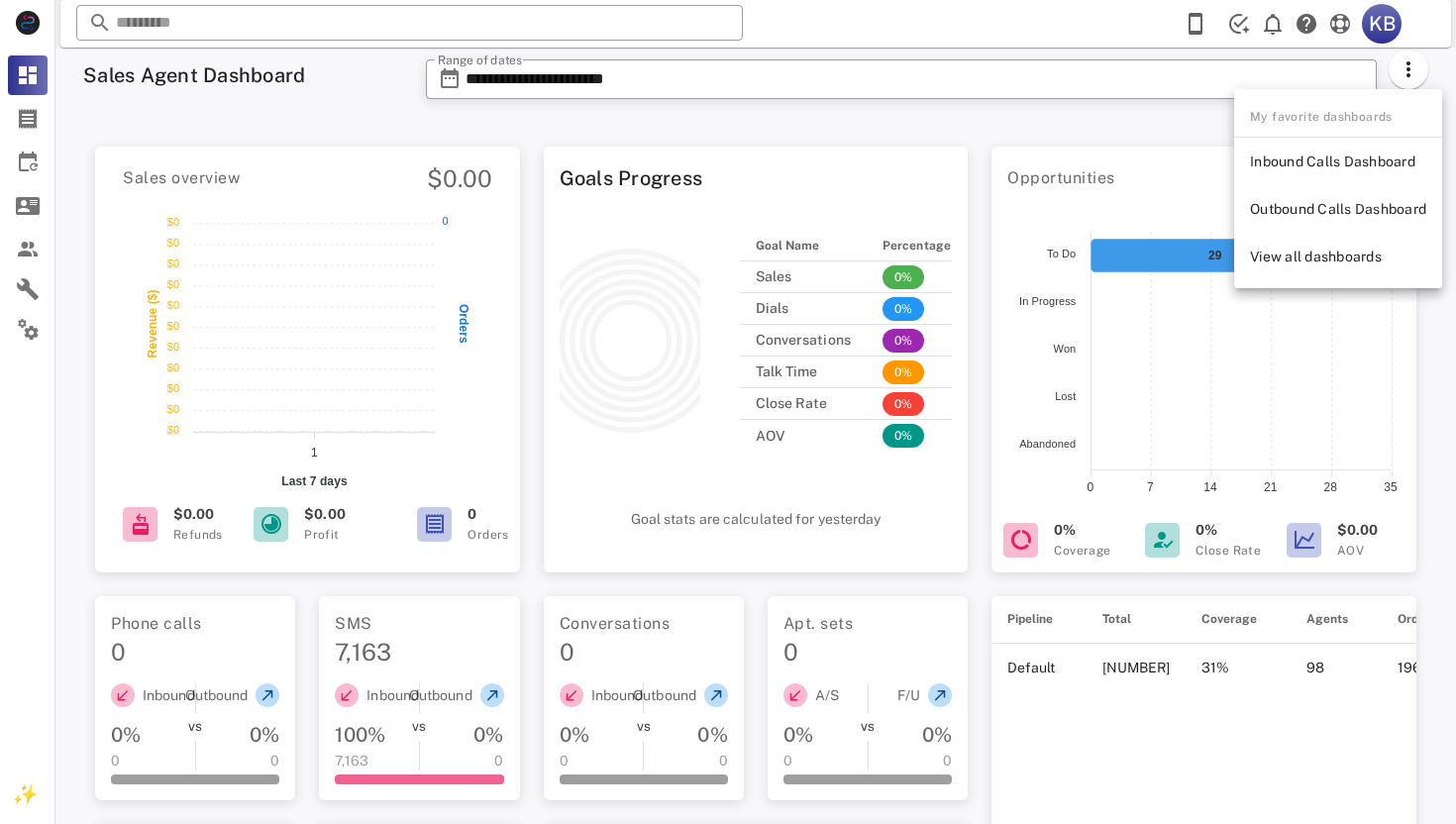 click on "KB" at bounding box center (1296, 24) 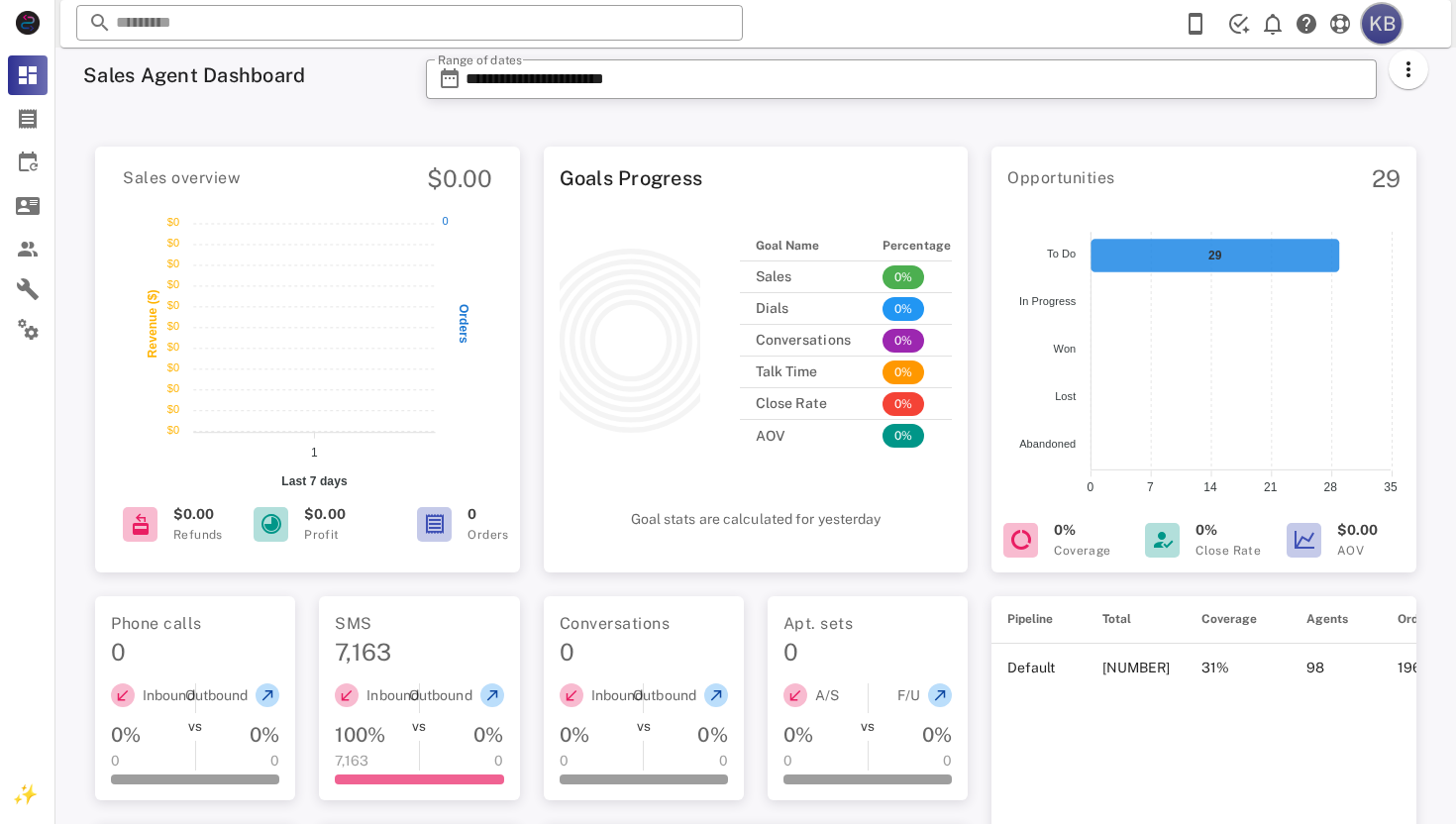 click on "KB" at bounding box center (1382, 24) 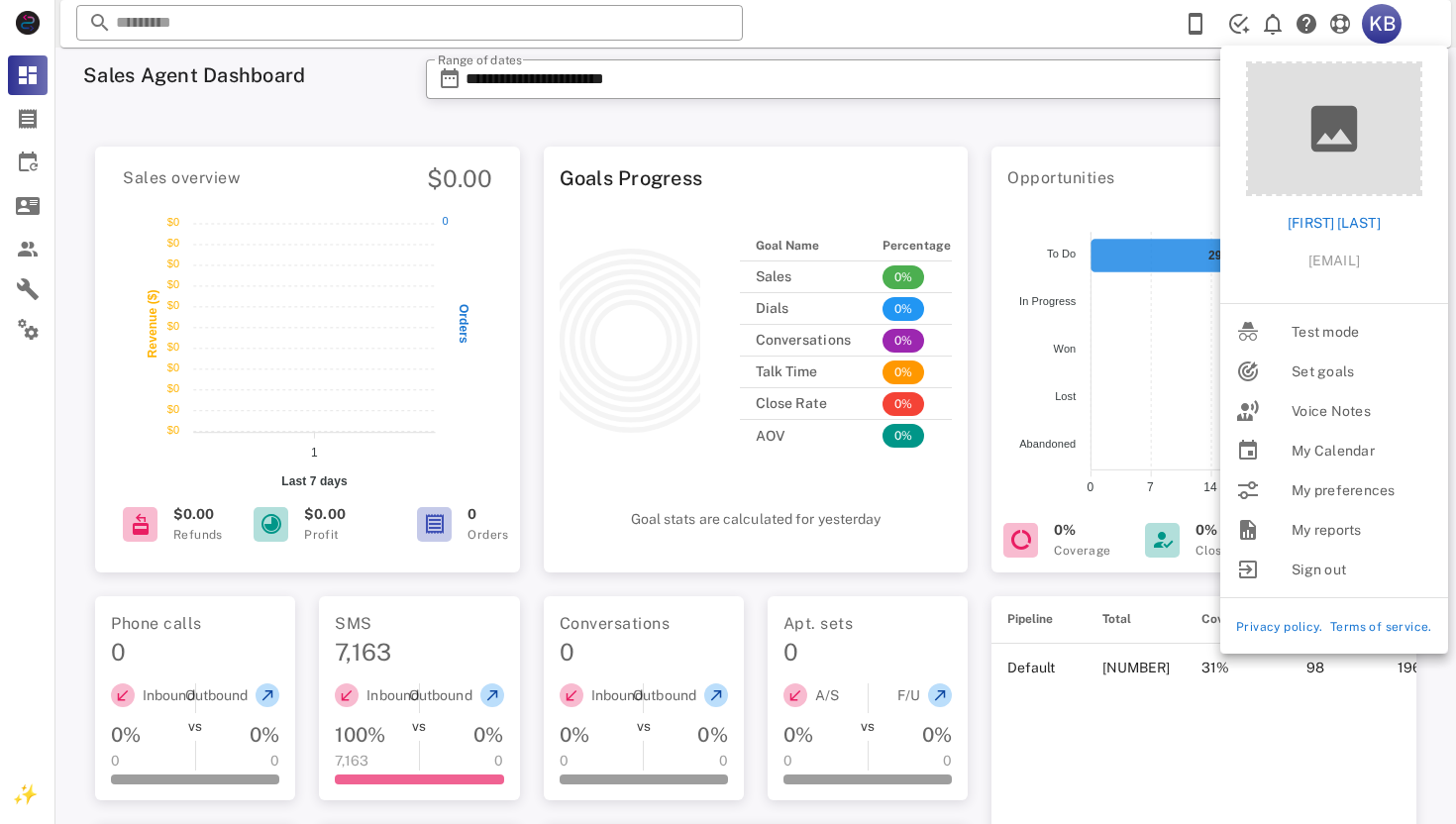 click on "Opportunities  29" at bounding box center [1203, 170] 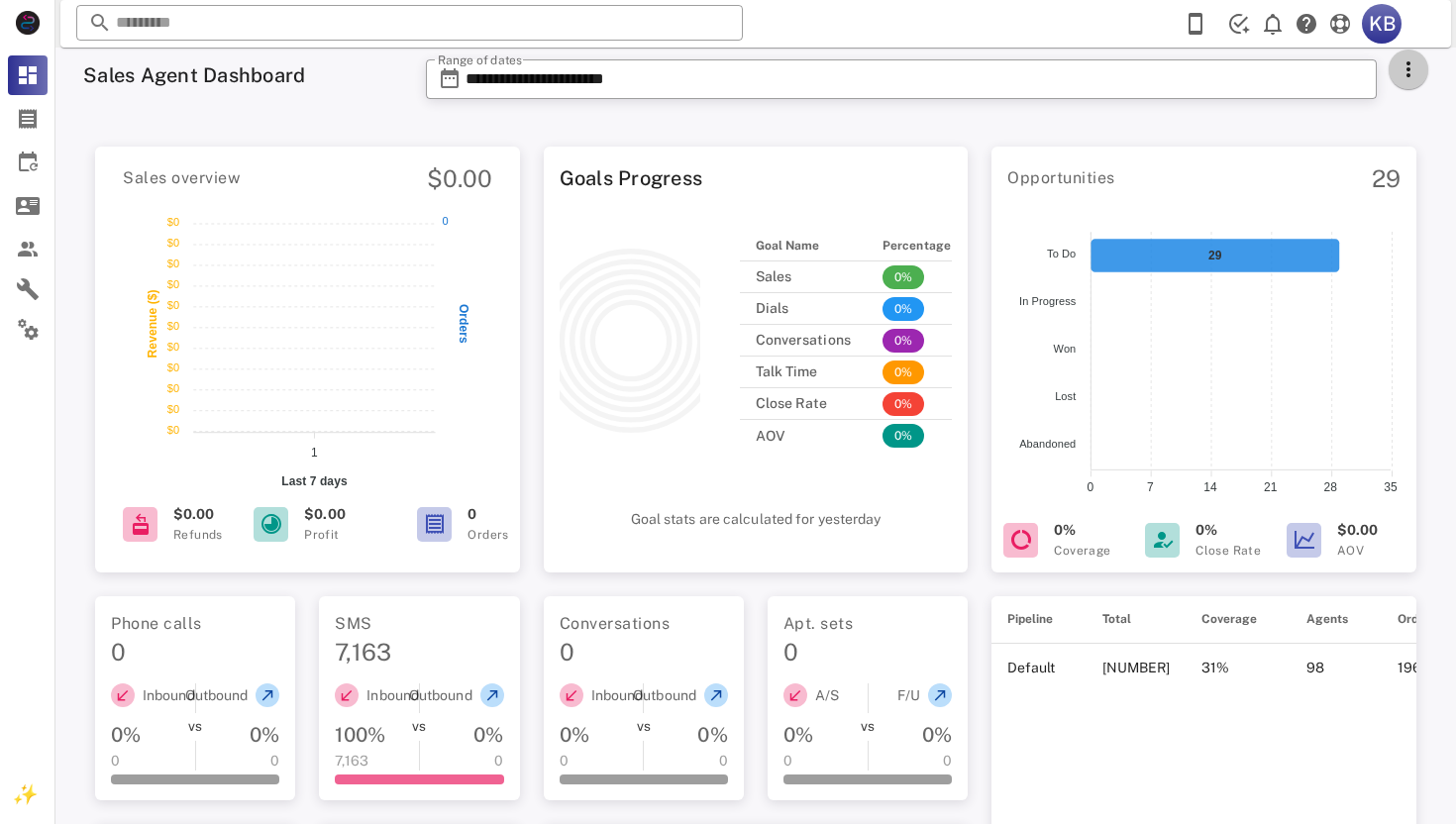 click at bounding box center [1408, 69] 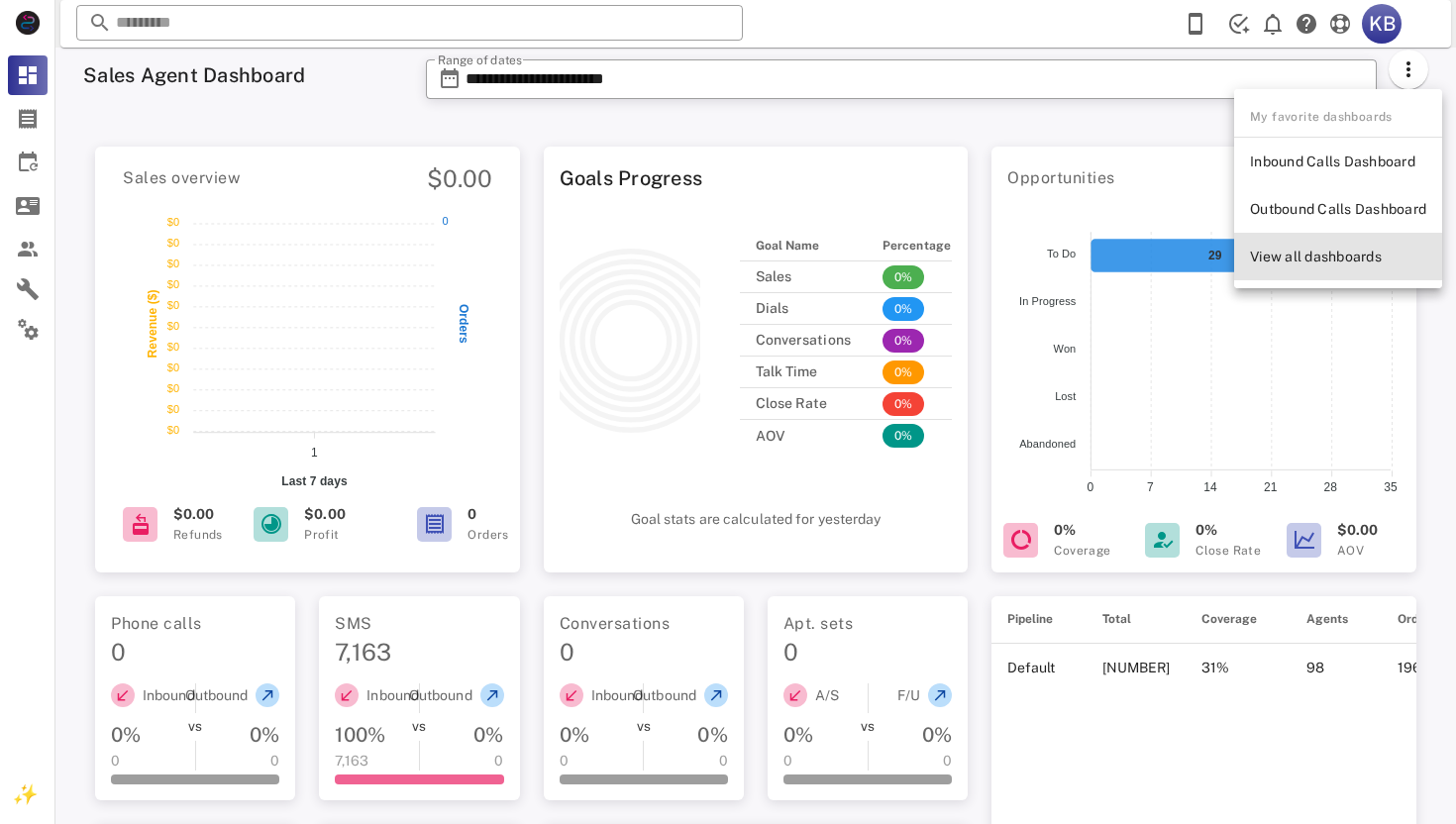 click on "View all dashboards" at bounding box center [1338, 257] 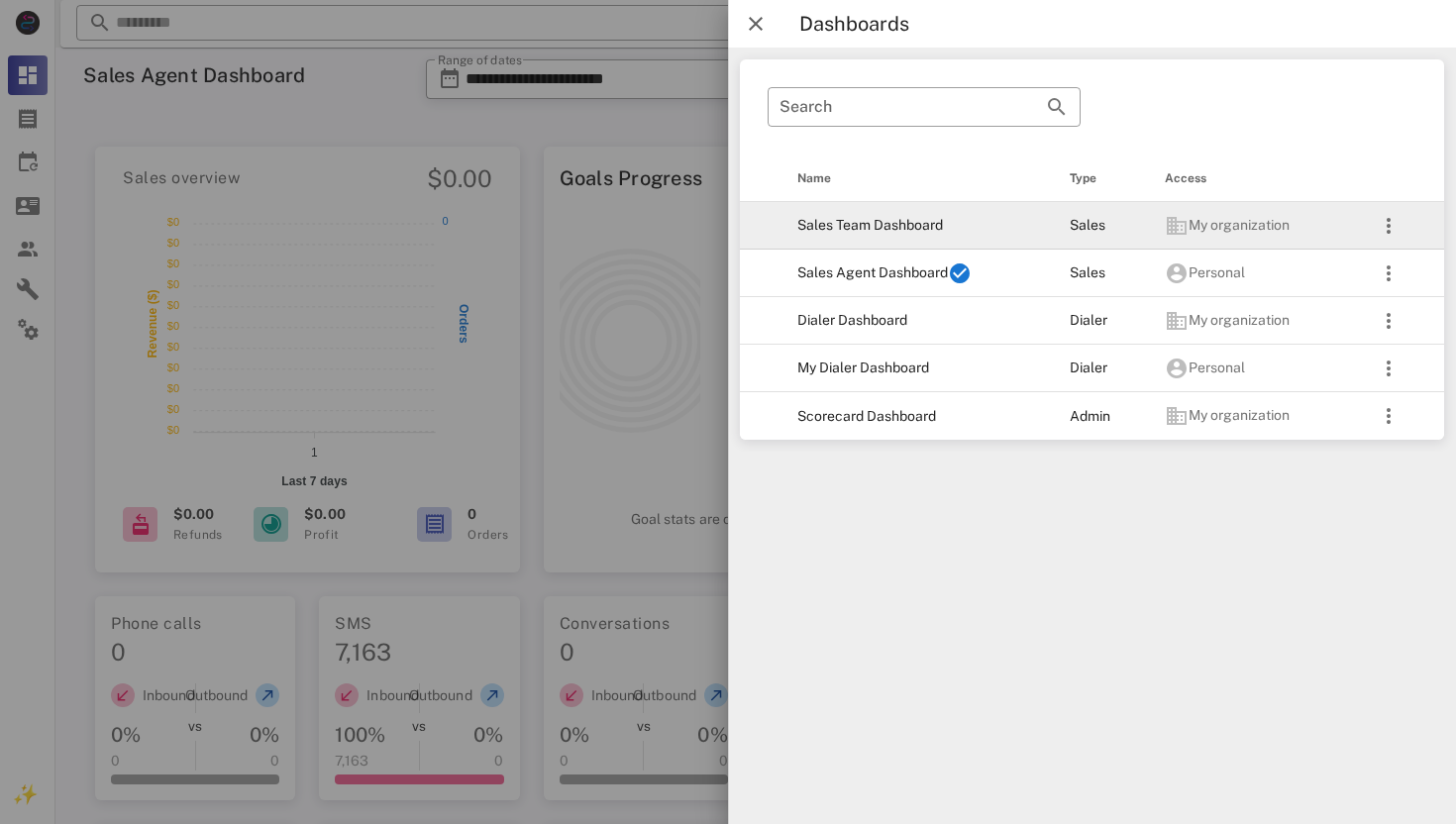 click on "Sales Team Dashboard" at bounding box center [917, 226] 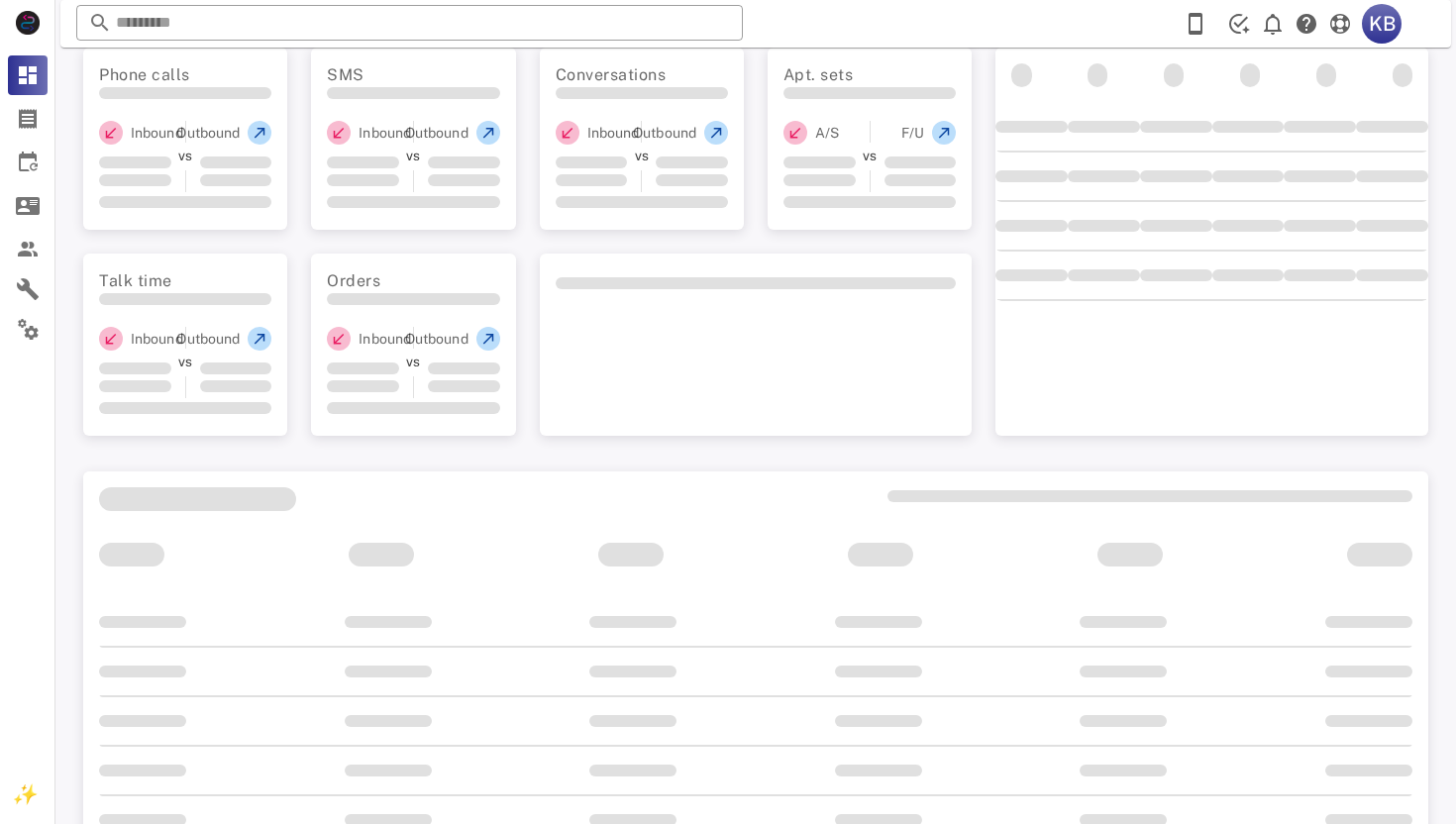 scroll, scrollTop: 662, scrollLeft: 0, axis: vertical 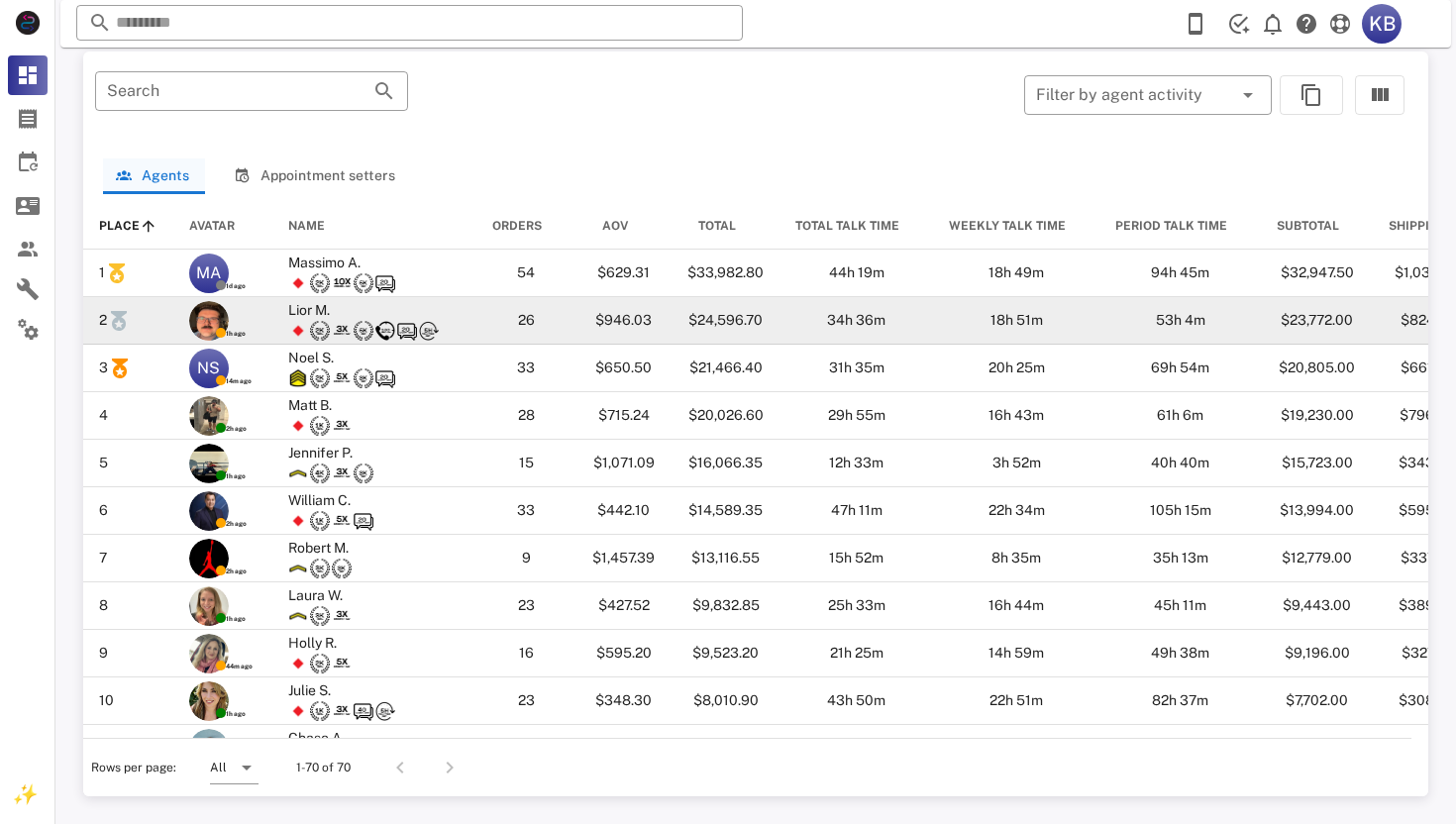 click on "$24,596.70" at bounding box center [725, 321] 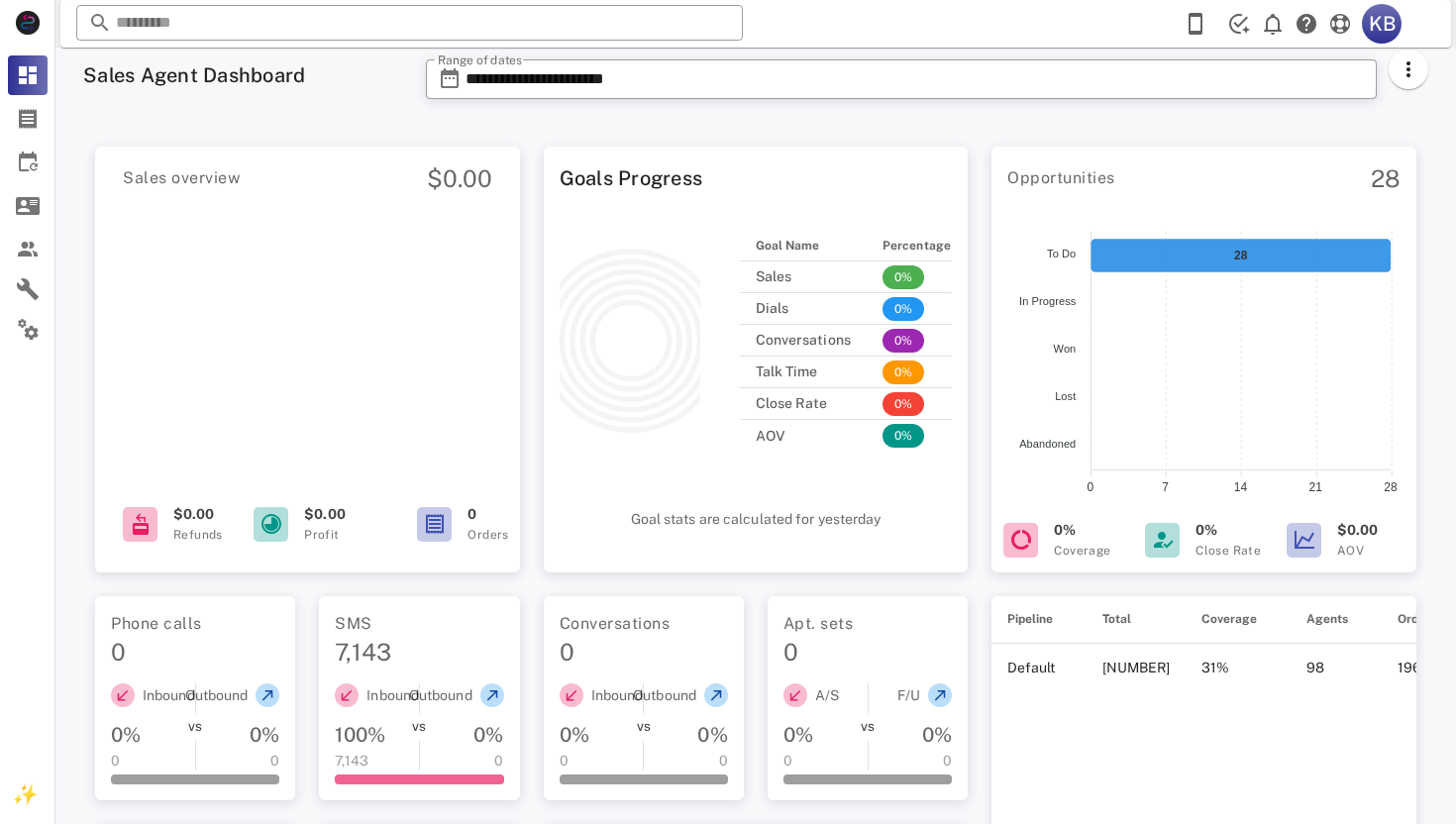 scroll, scrollTop: 417, scrollLeft: 0, axis: vertical 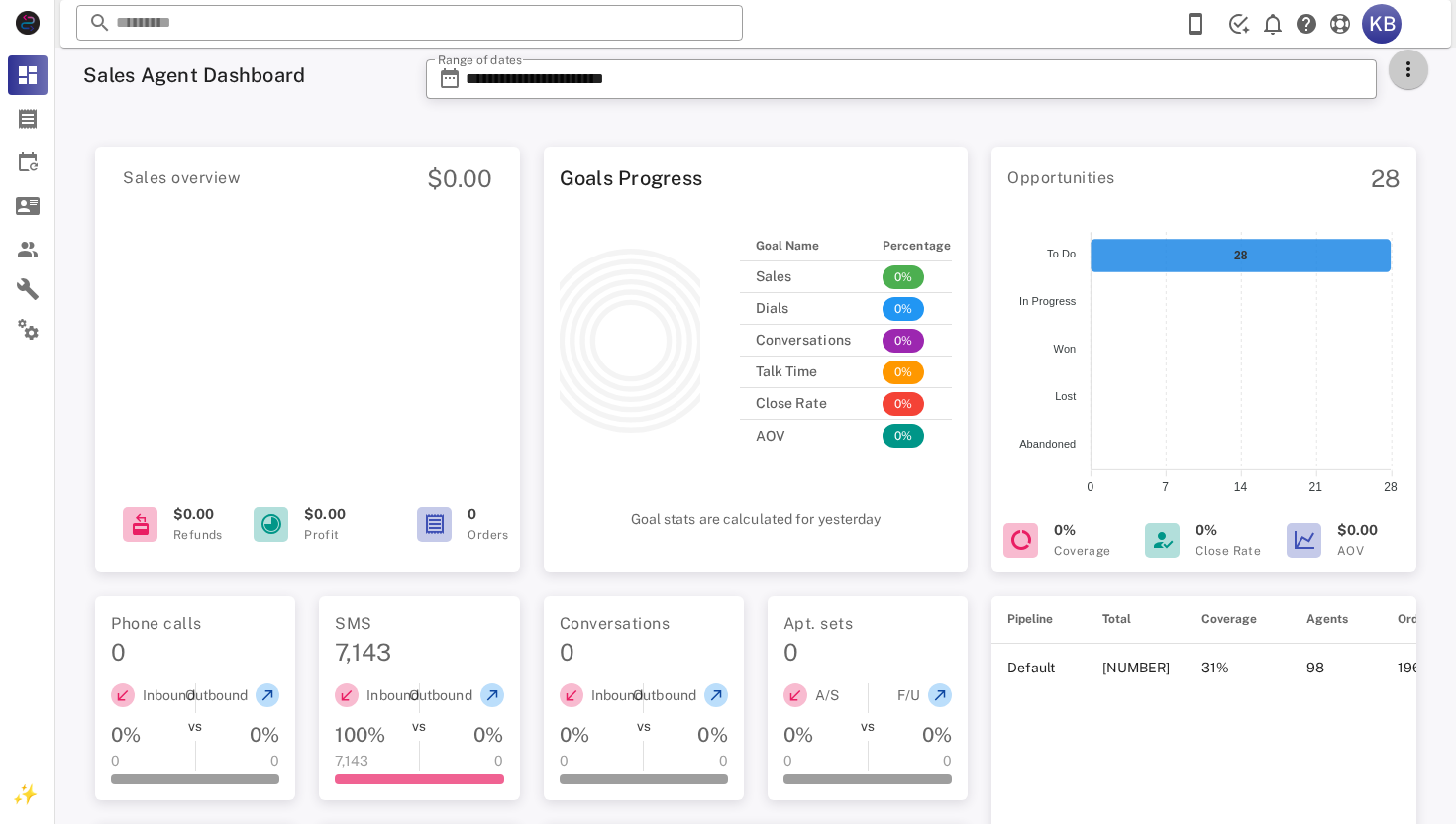 click at bounding box center (1408, 69) 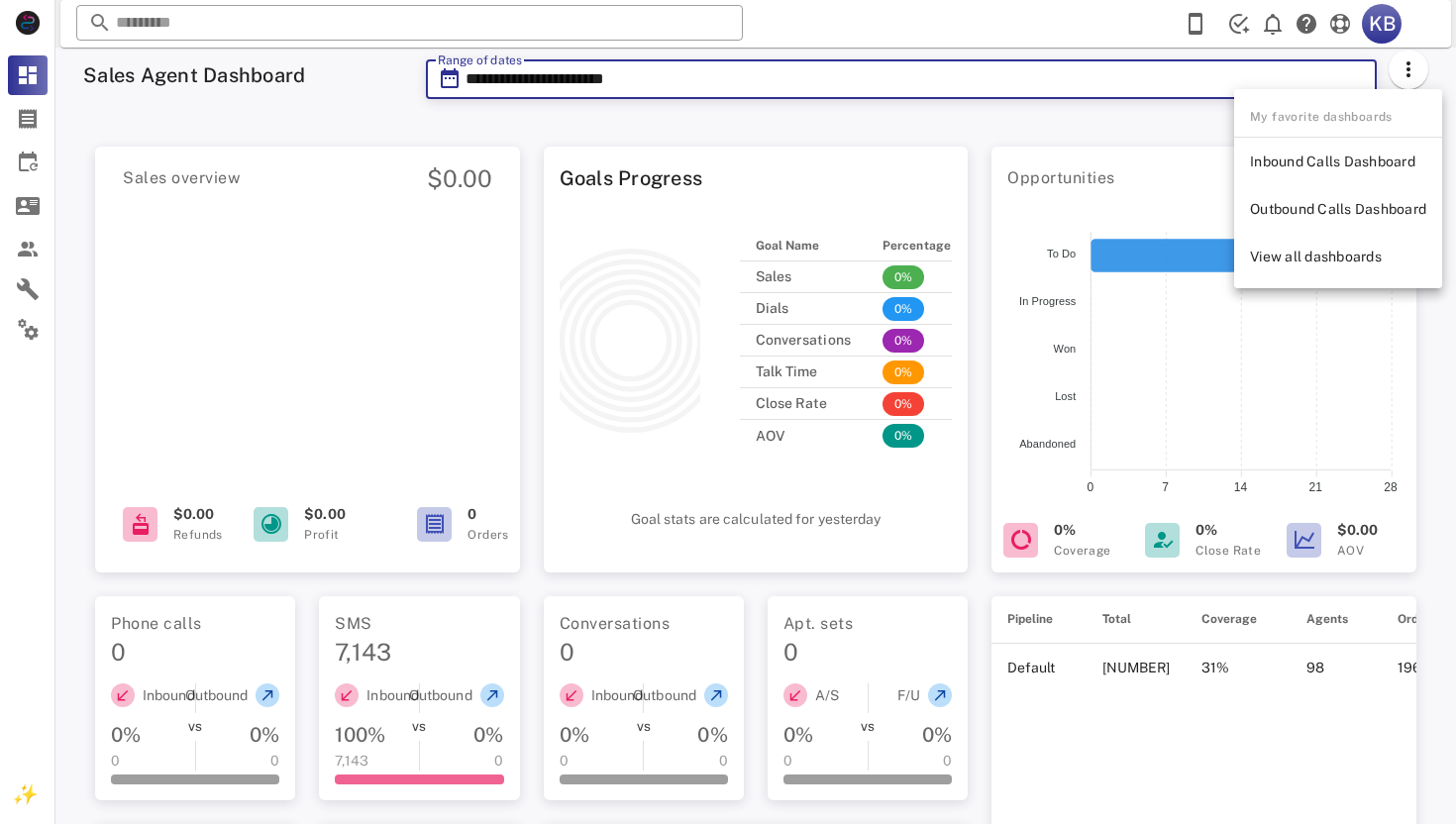 click on "**********" at bounding box center [915, 79] 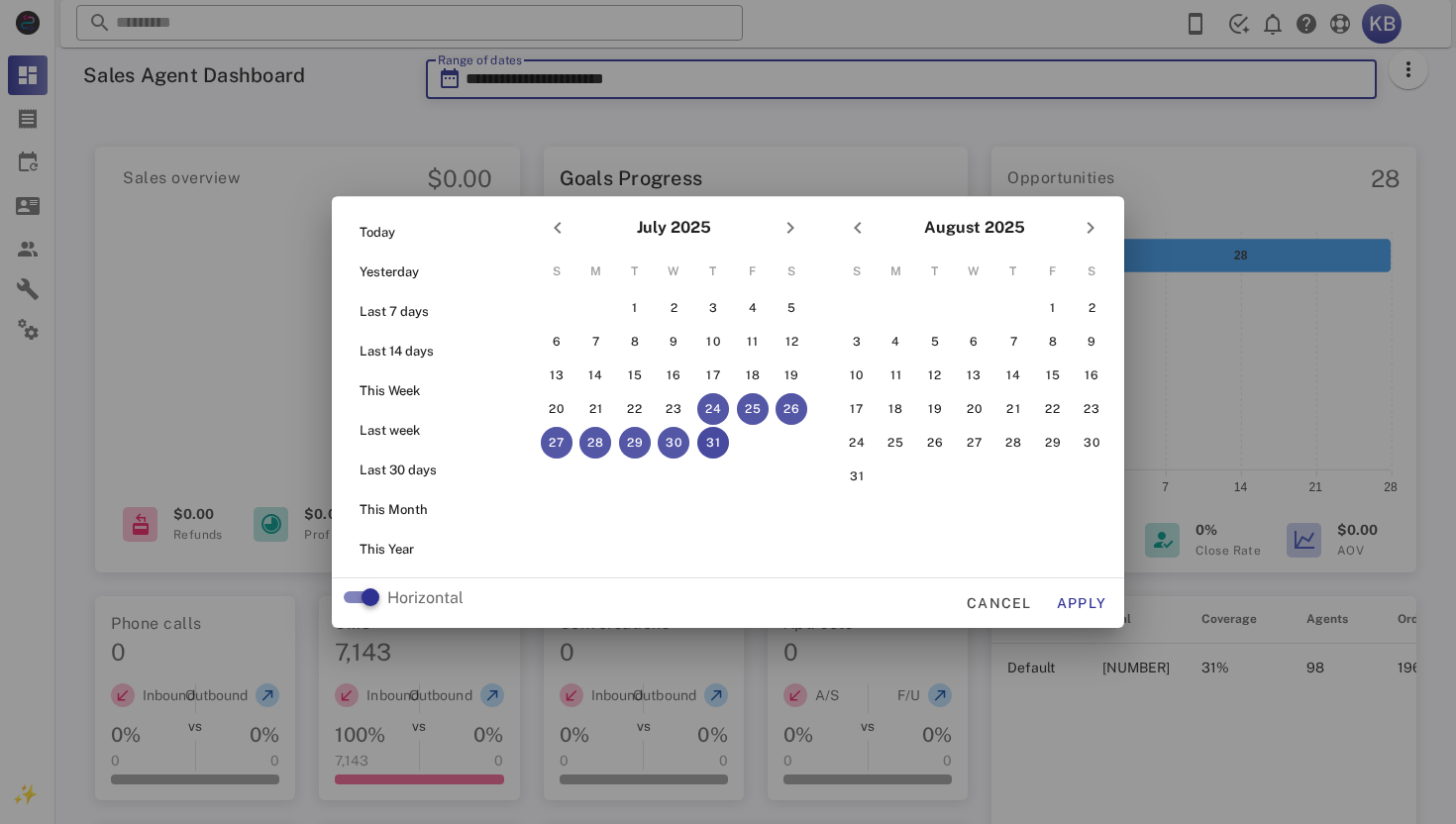 click at bounding box center [728, 412] 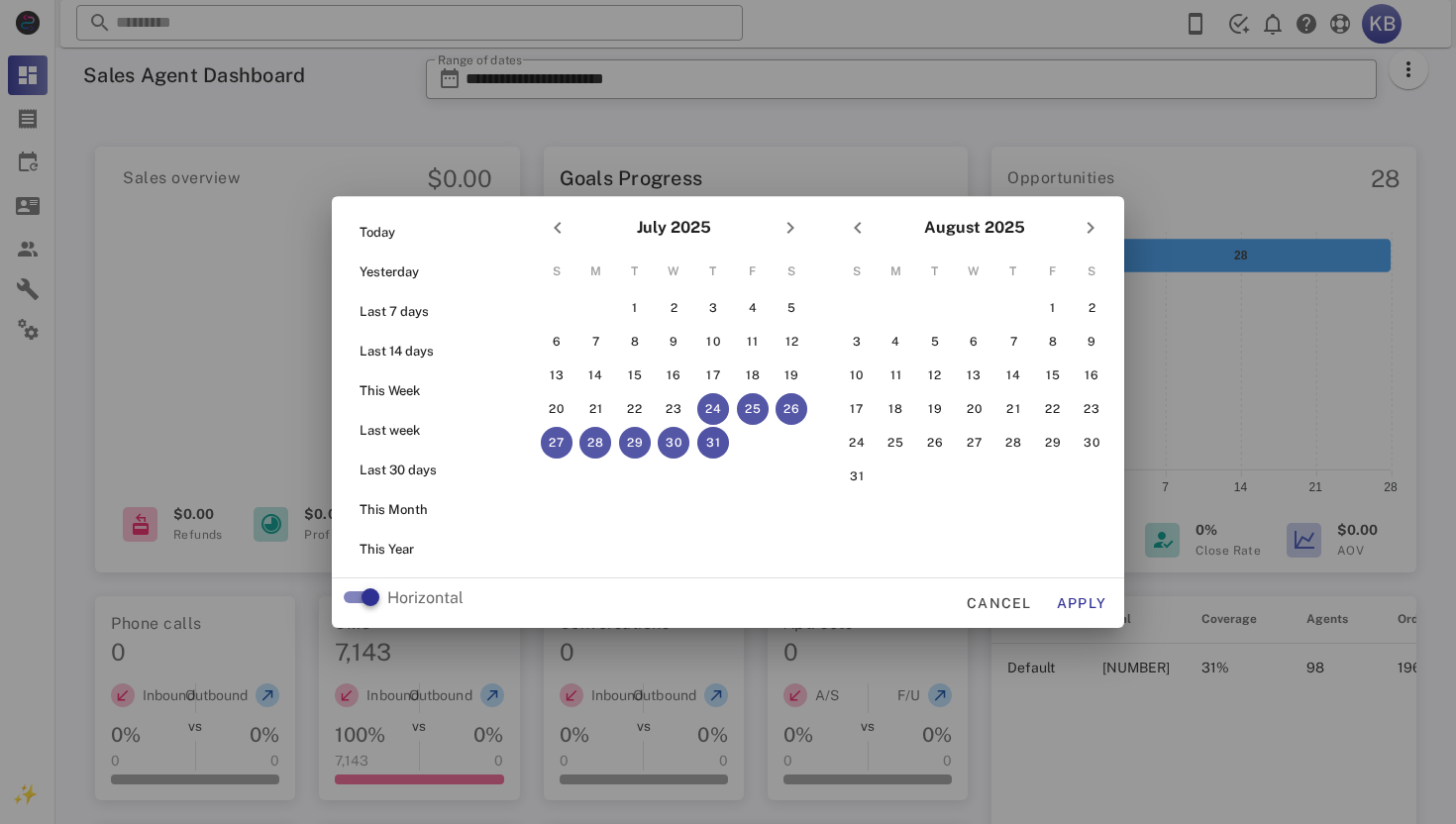click on "31" at bounding box center (713, 443) 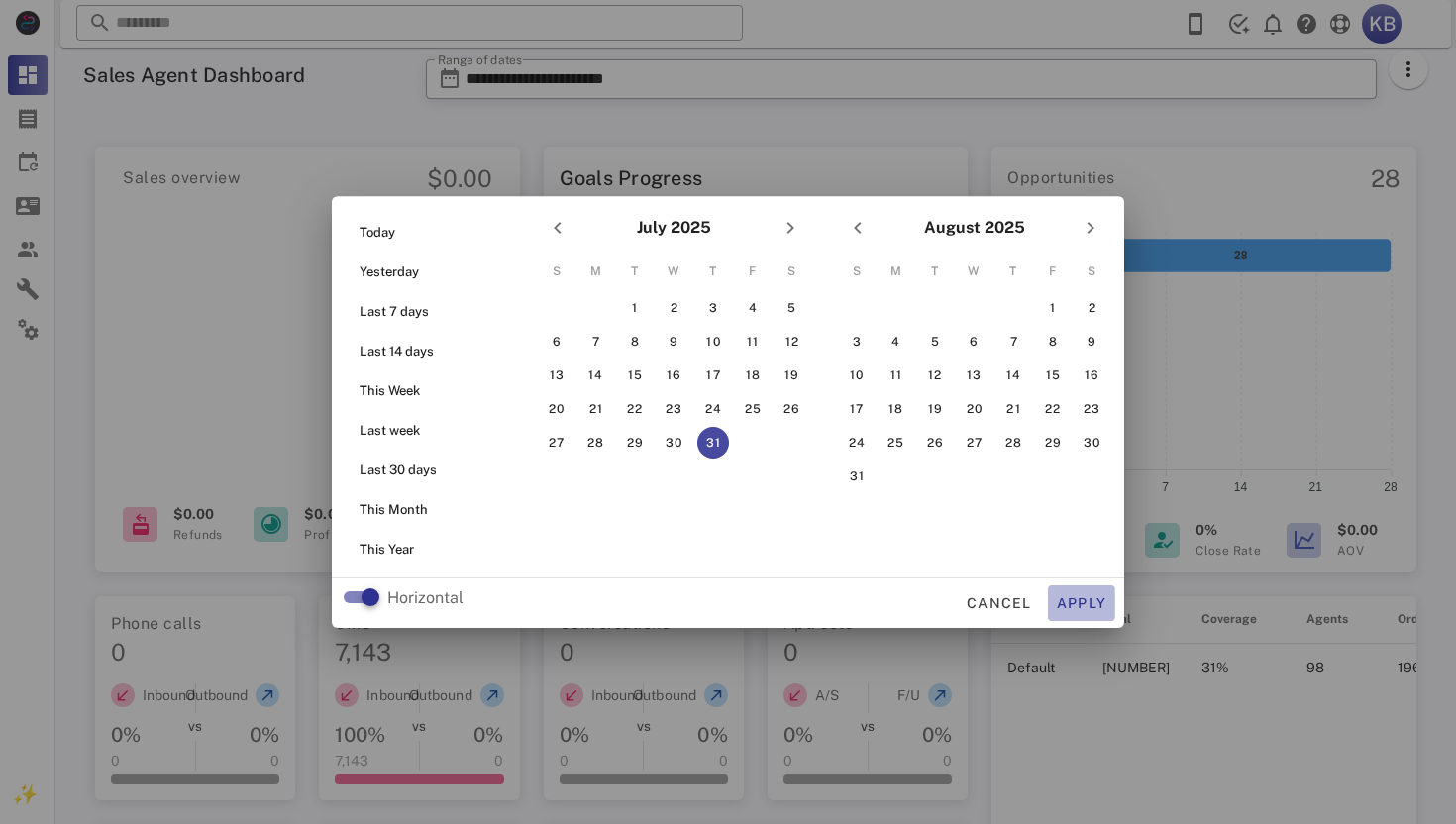 click on "Apply" at bounding box center (1082, 603) 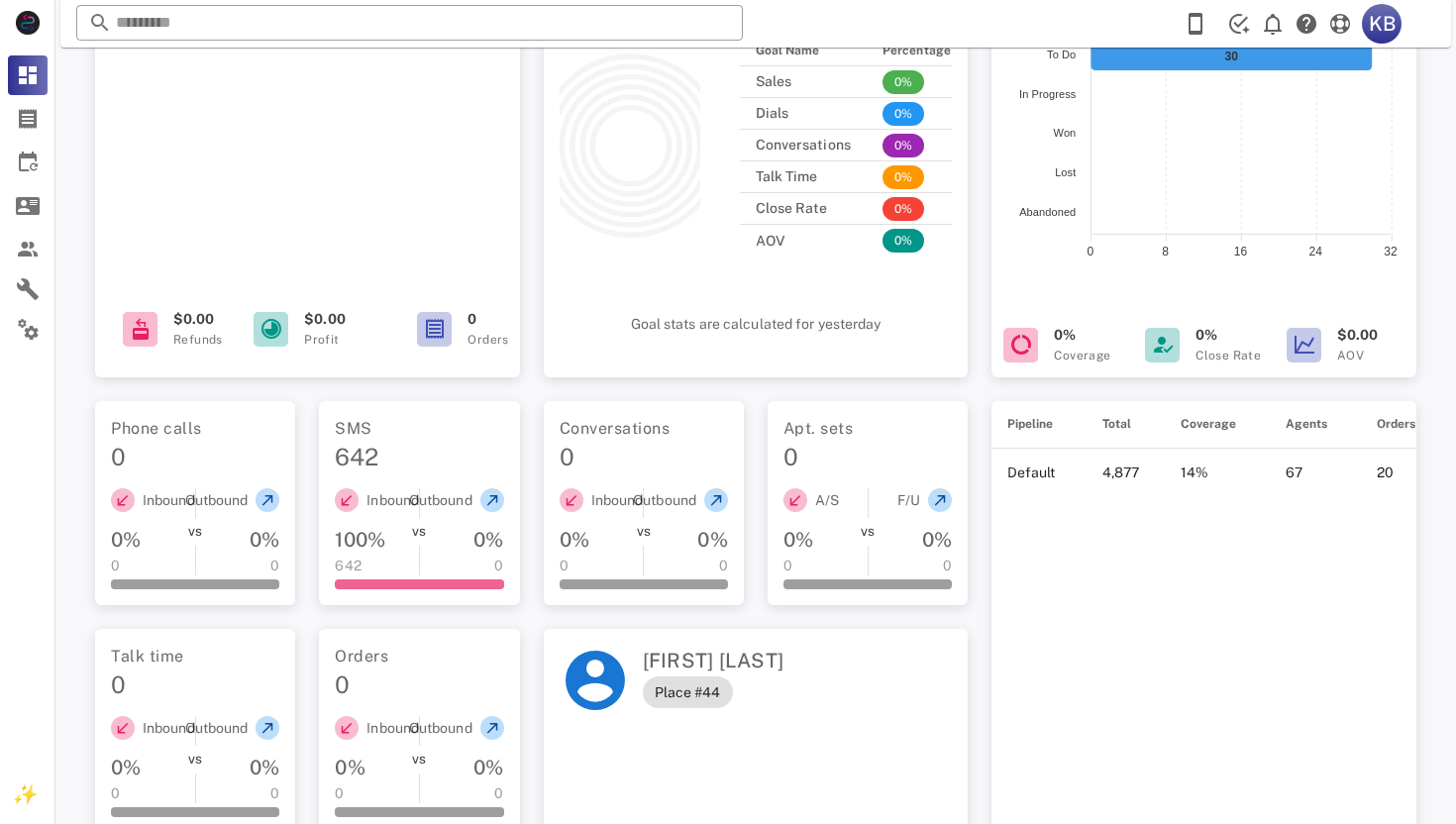scroll, scrollTop: 0, scrollLeft: 0, axis: both 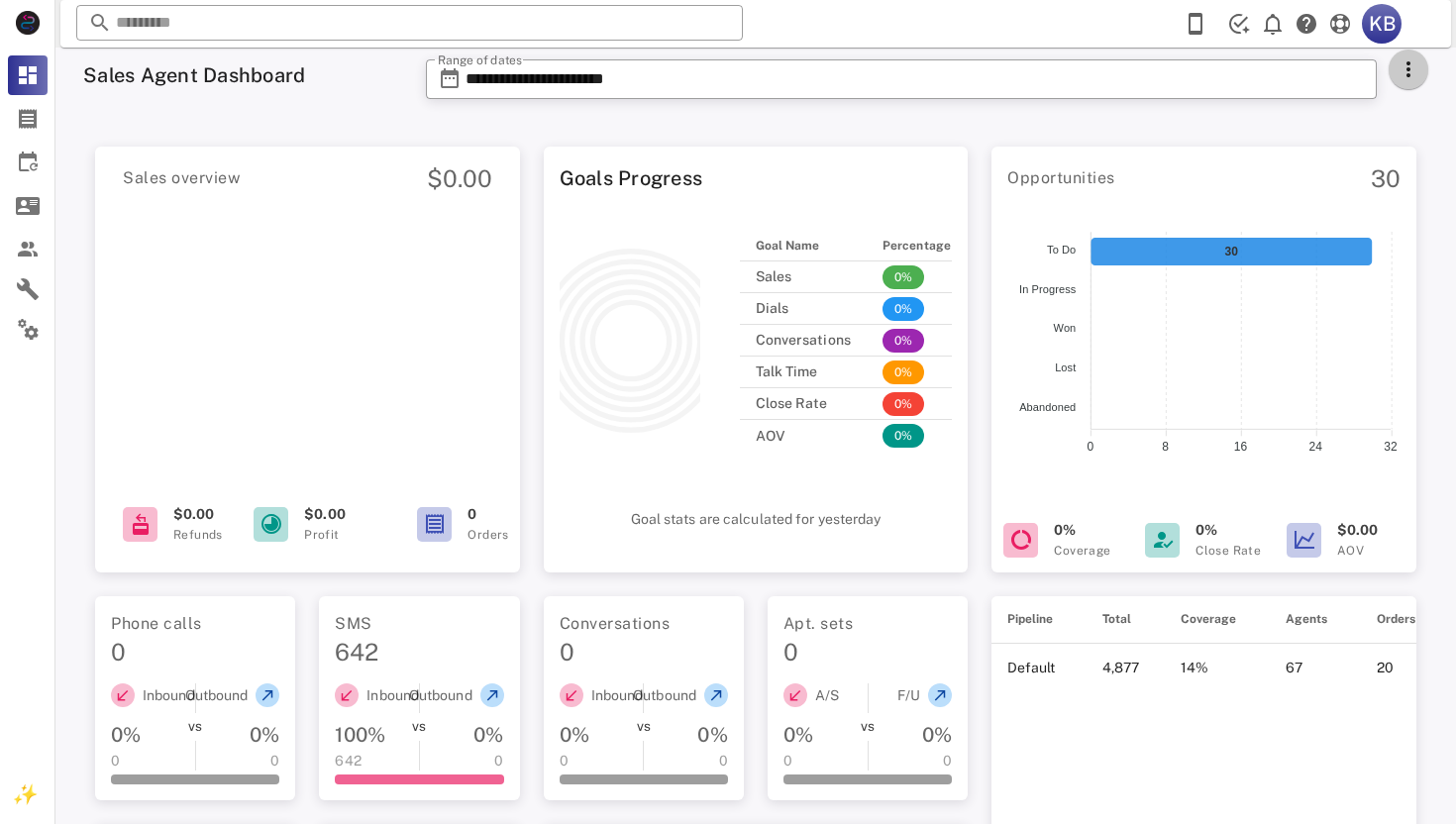 click at bounding box center (1408, 69) 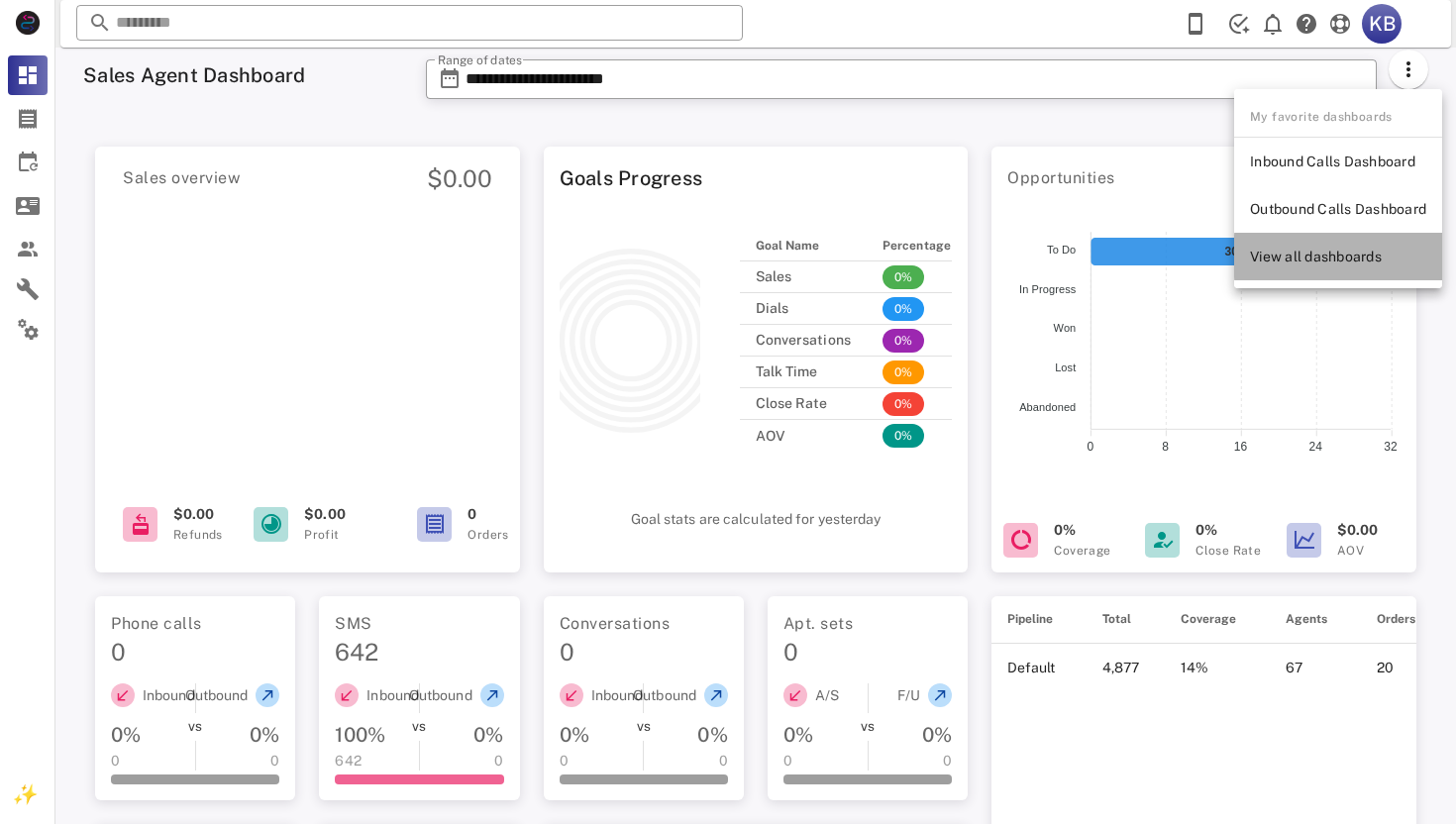 click on "View all dashboards" at bounding box center (1338, 257) 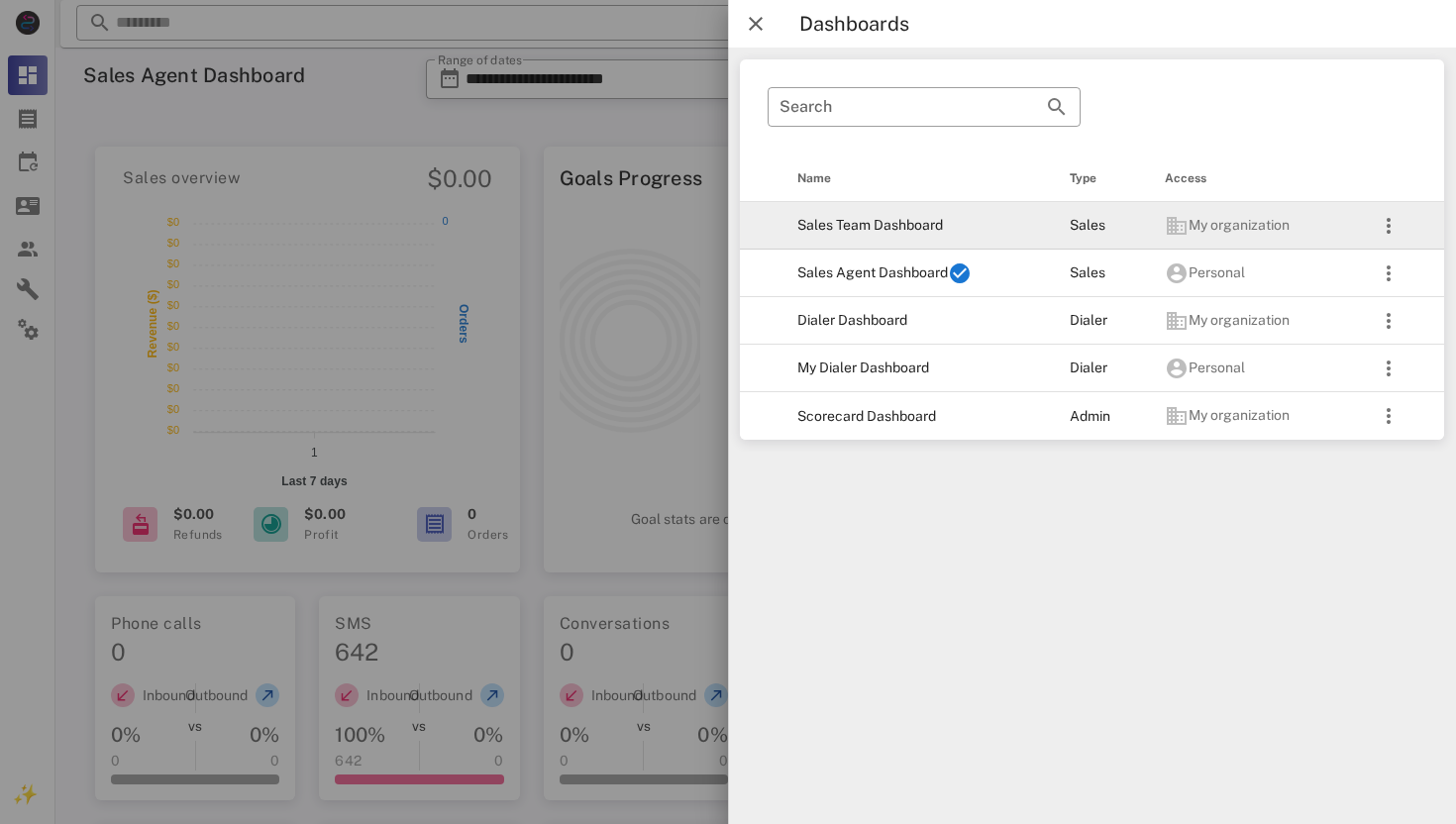 click on "Sales Team Dashboard" at bounding box center [917, 226] 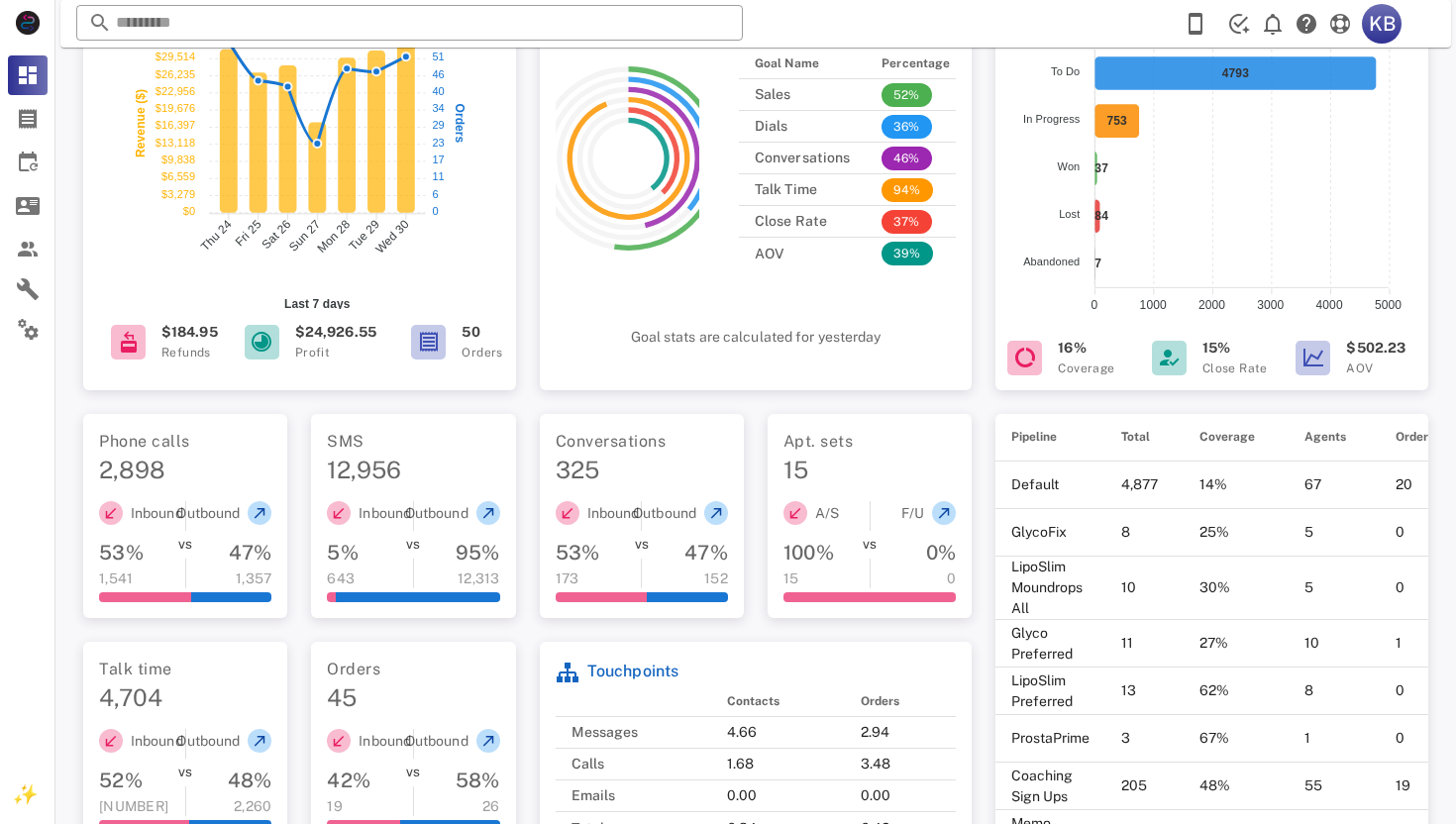 scroll, scrollTop: 0, scrollLeft: 0, axis: both 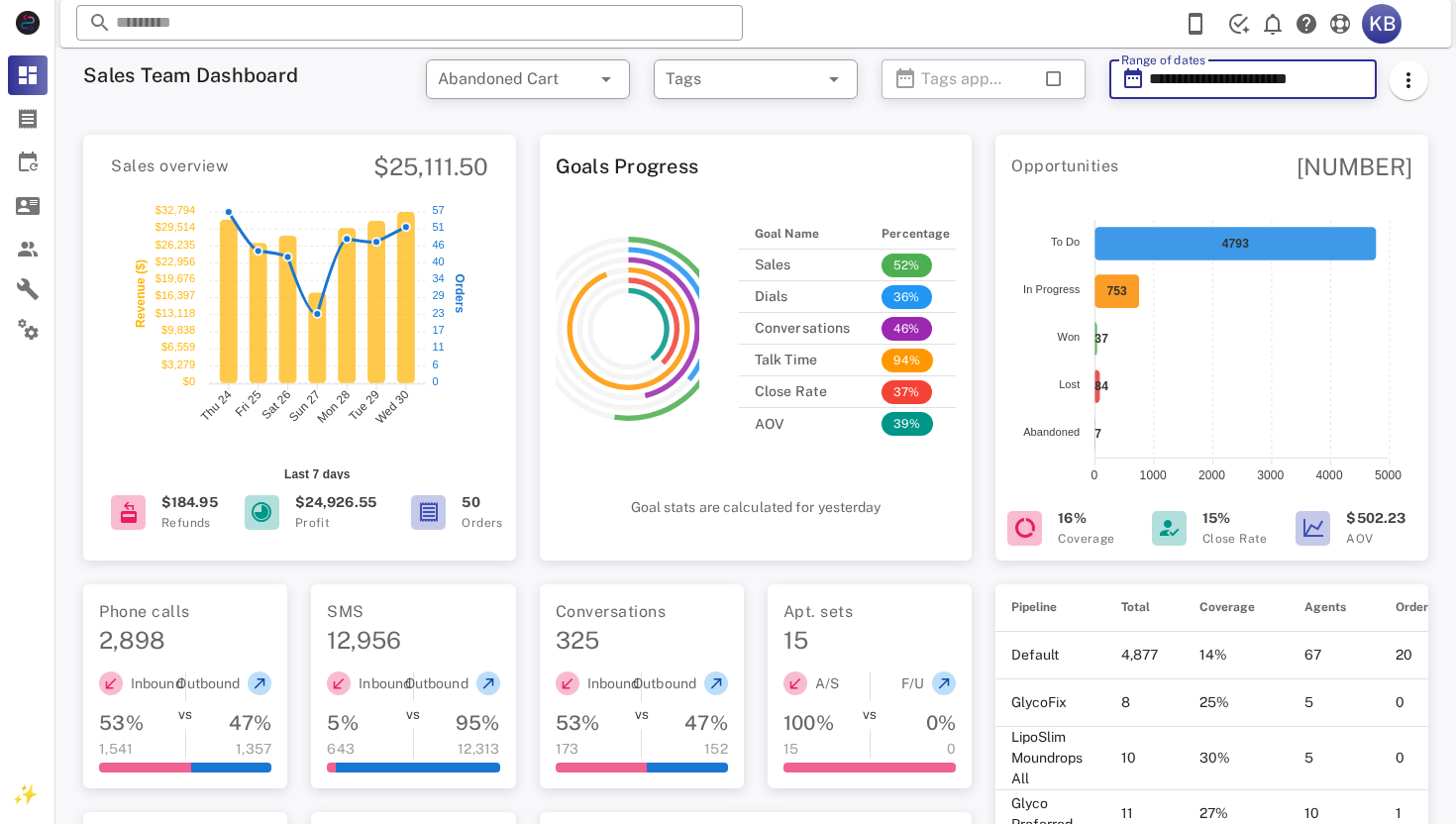 click on "**********" at bounding box center [1257, 79] 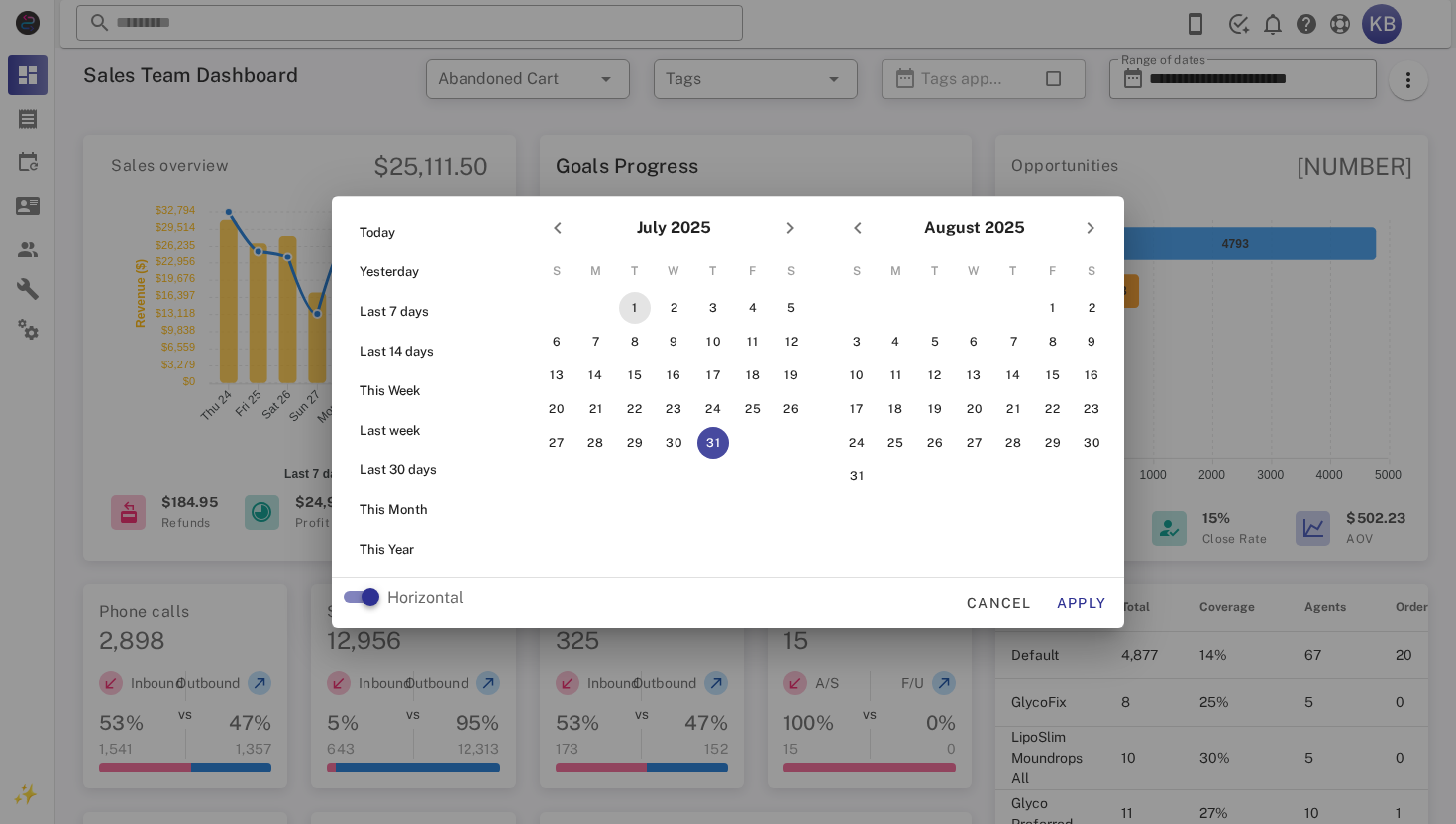 click on "1" at bounding box center [635, 308] 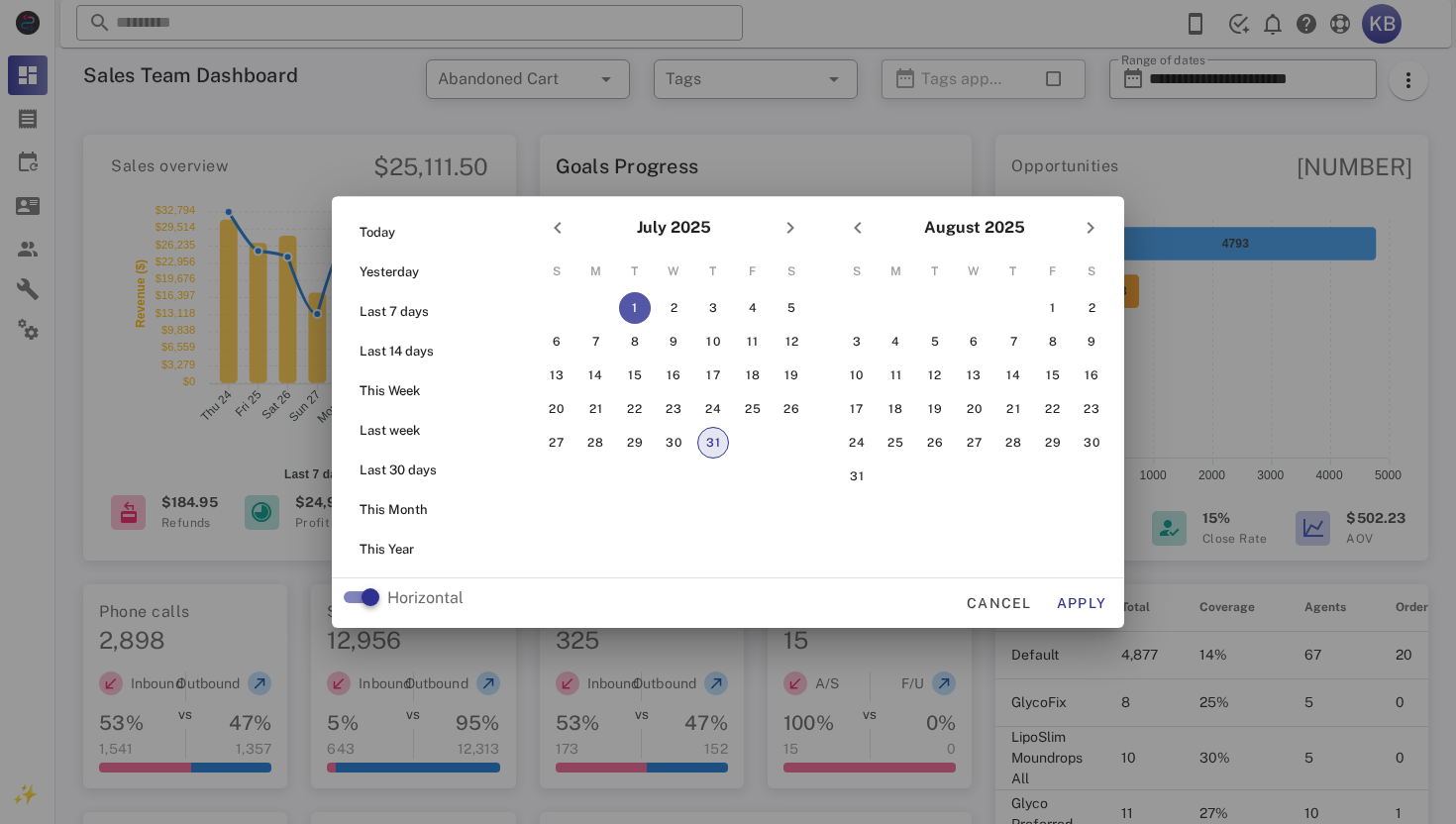 click on "31" at bounding box center (713, 443) 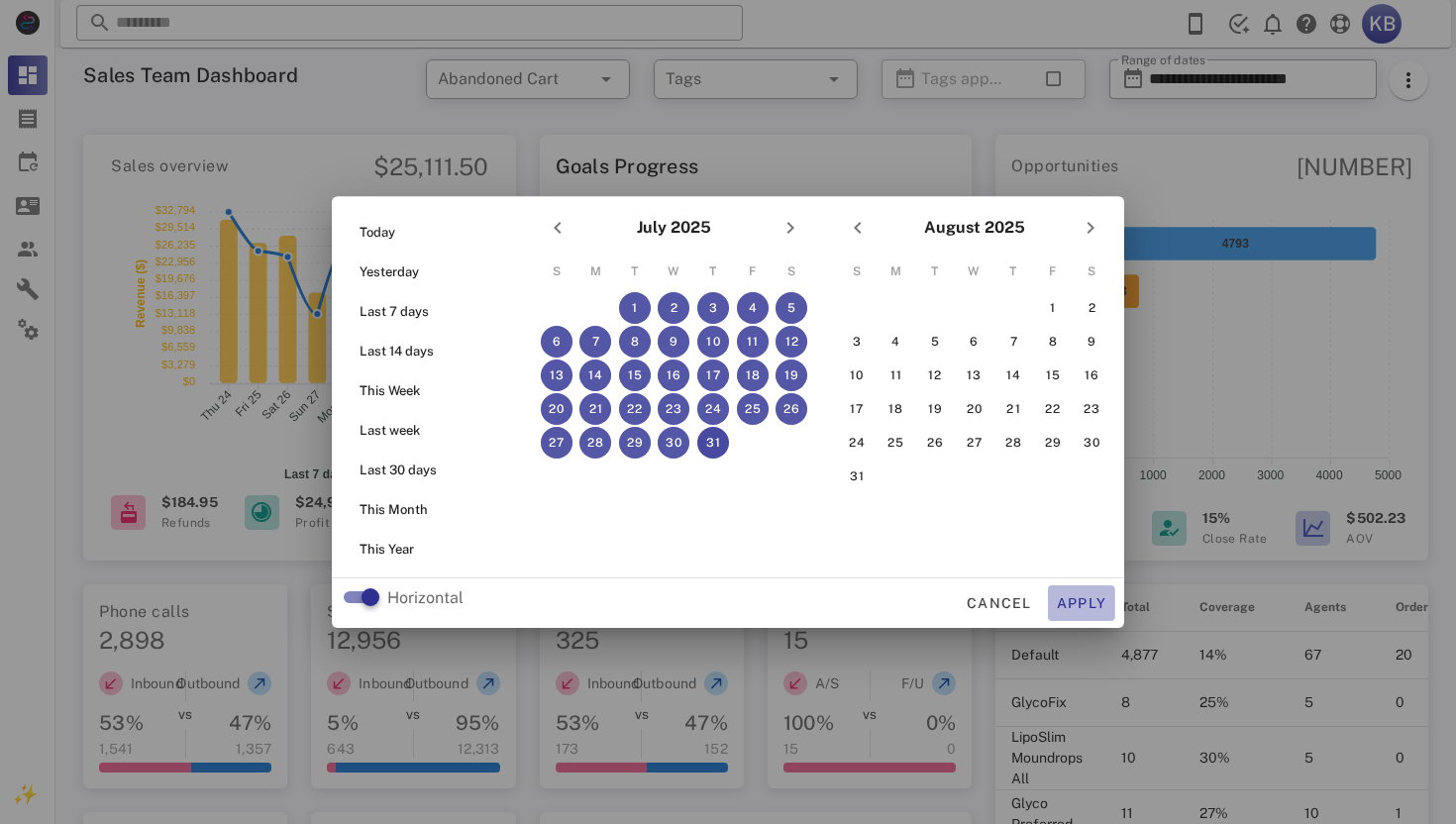 click on "Apply" at bounding box center (1082, 603) 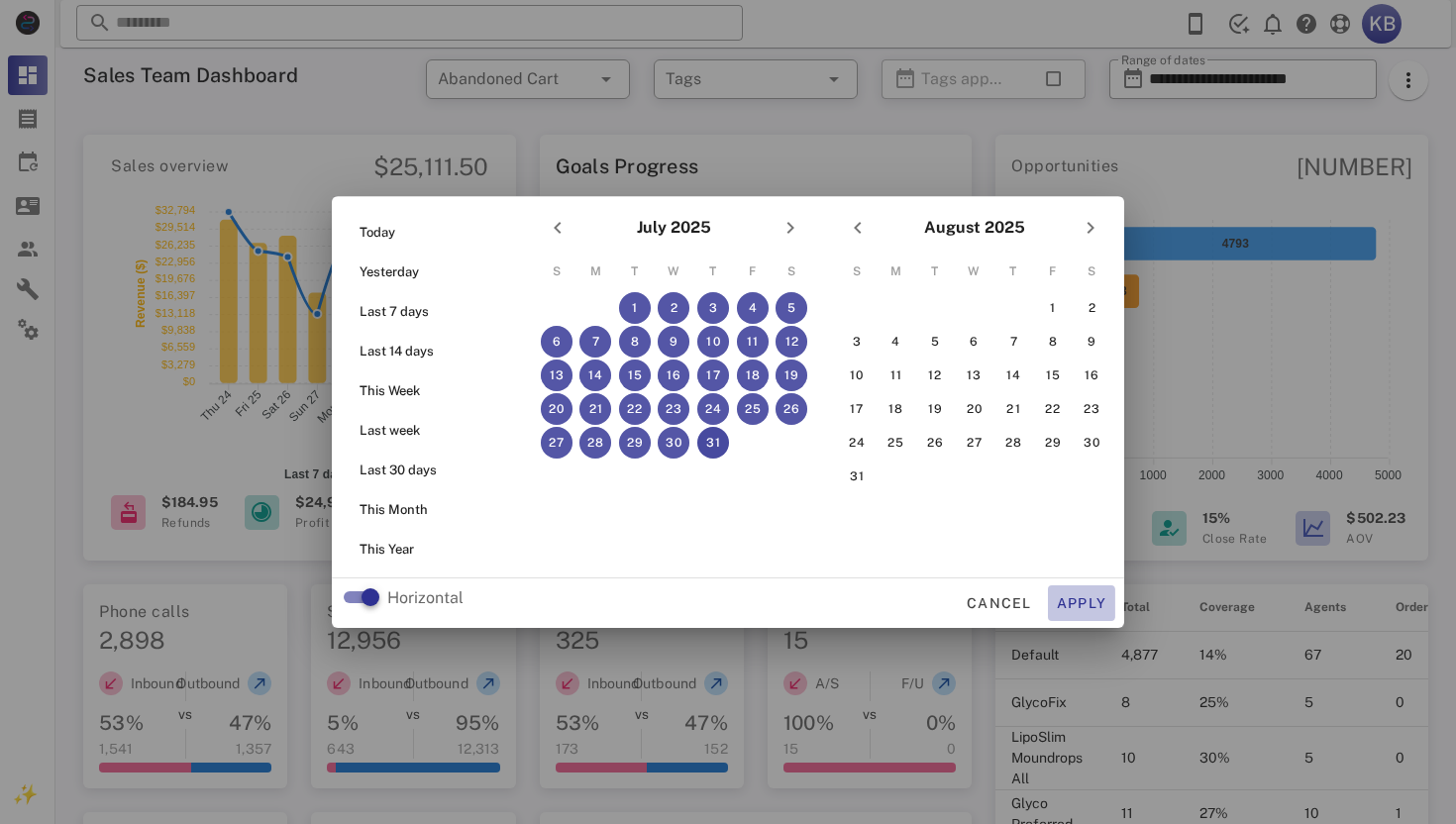 type on "**********" 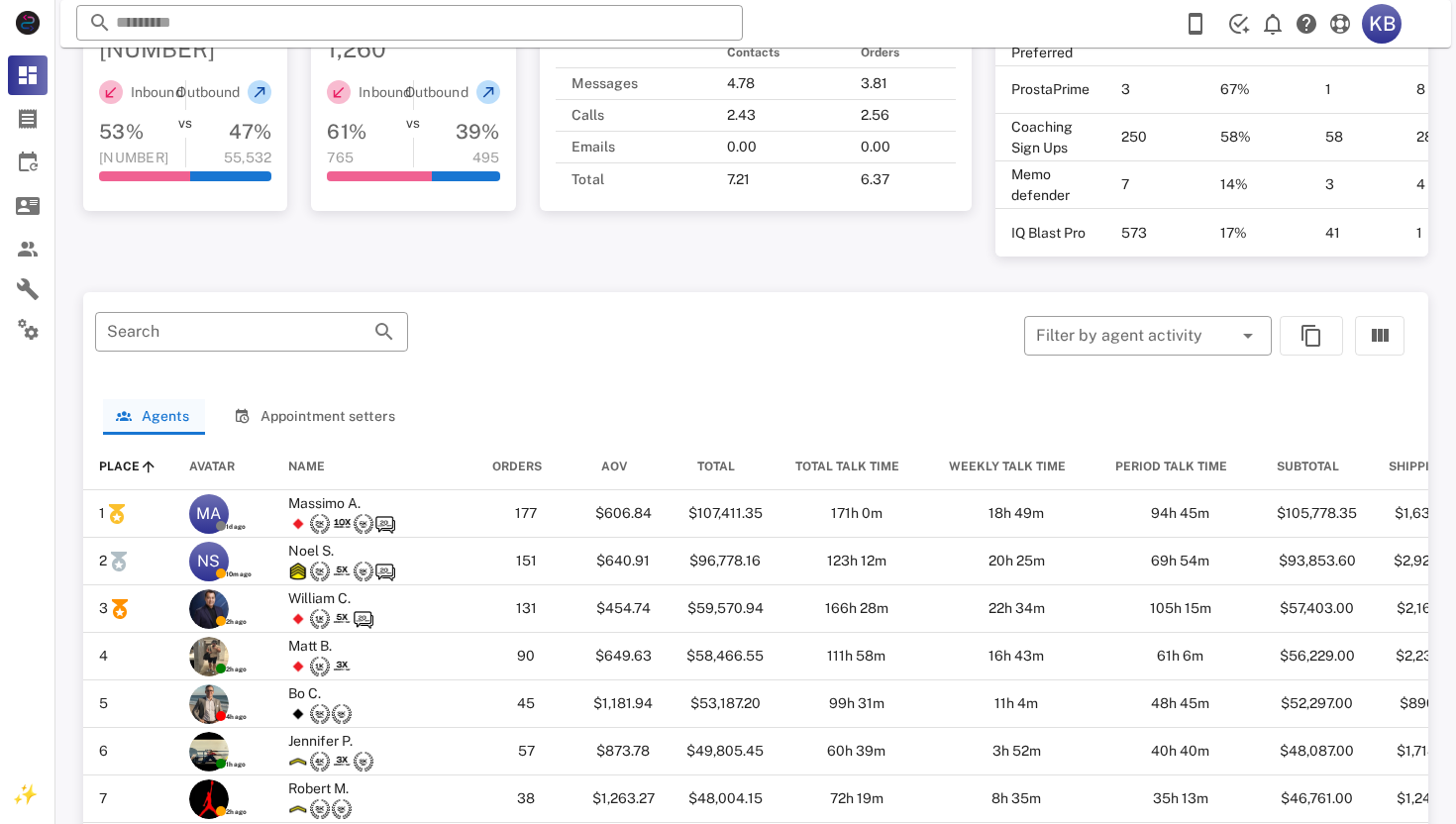 scroll, scrollTop: 1060, scrollLeft: 0, axis: vertical 